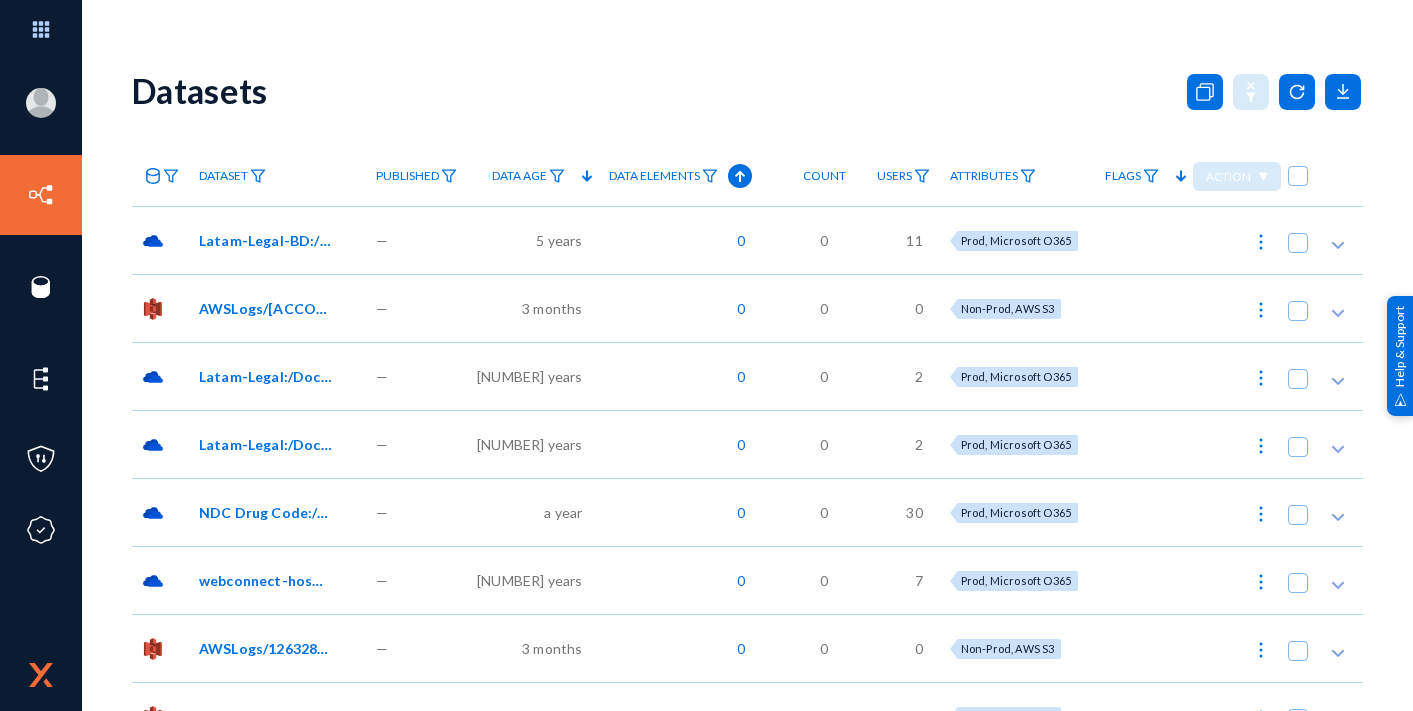 scroll, scrollTop: 0, scrollLeft: 0, axis: both 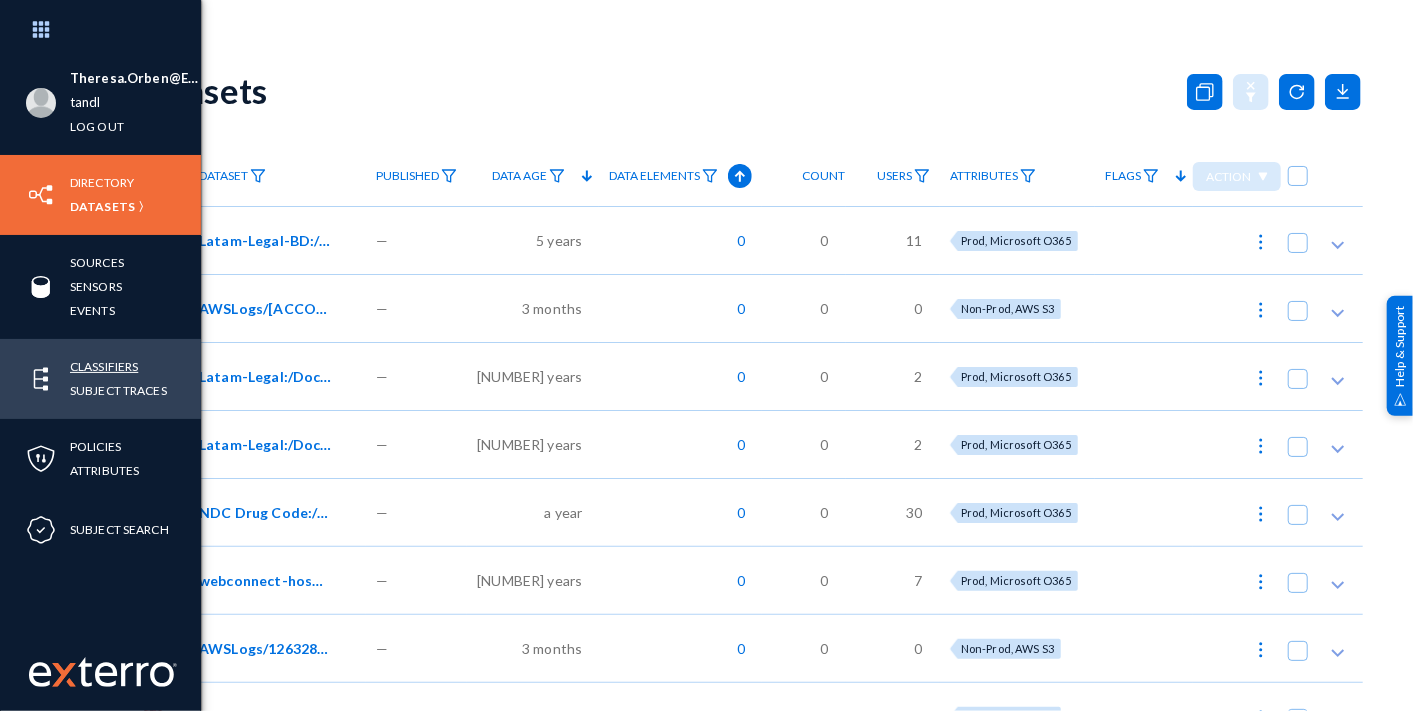 click on "Classifiers" at bounding box center (104, 366) 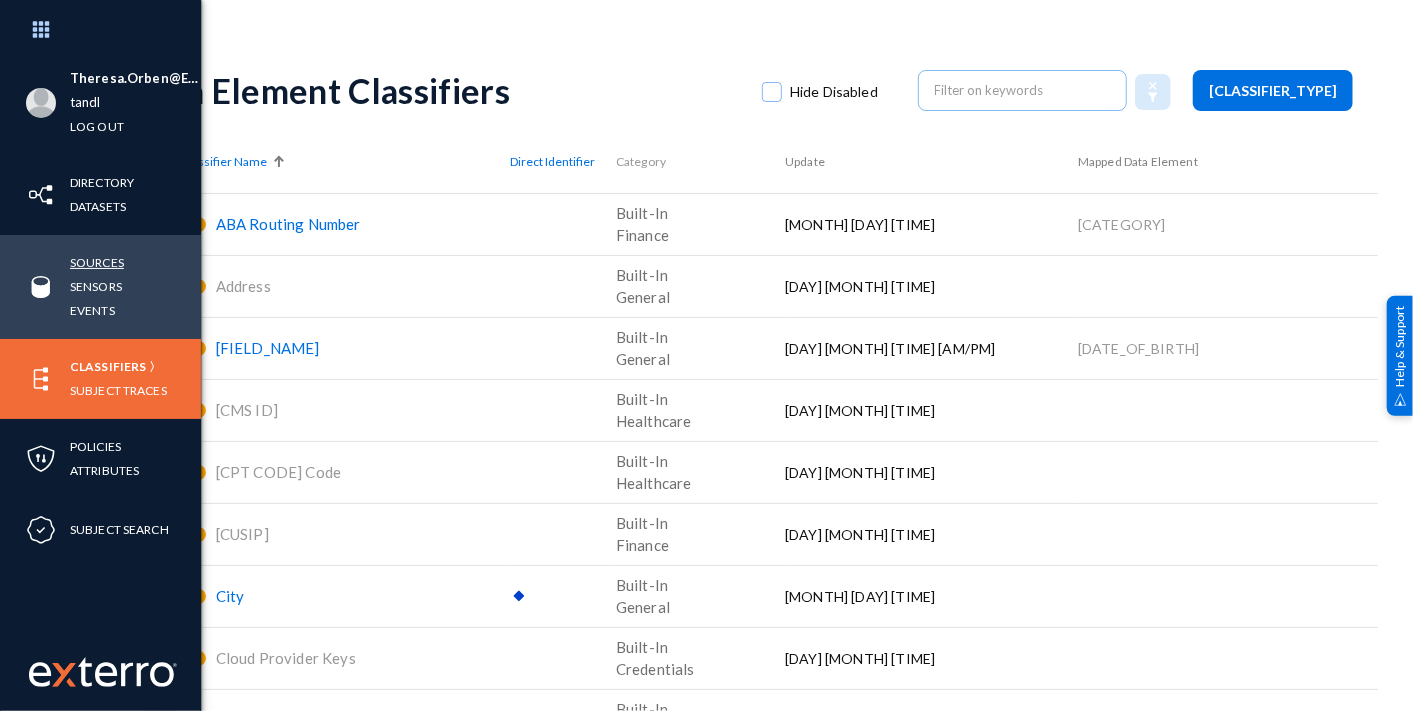 click on "Sources" at bounding box center [97, 262] 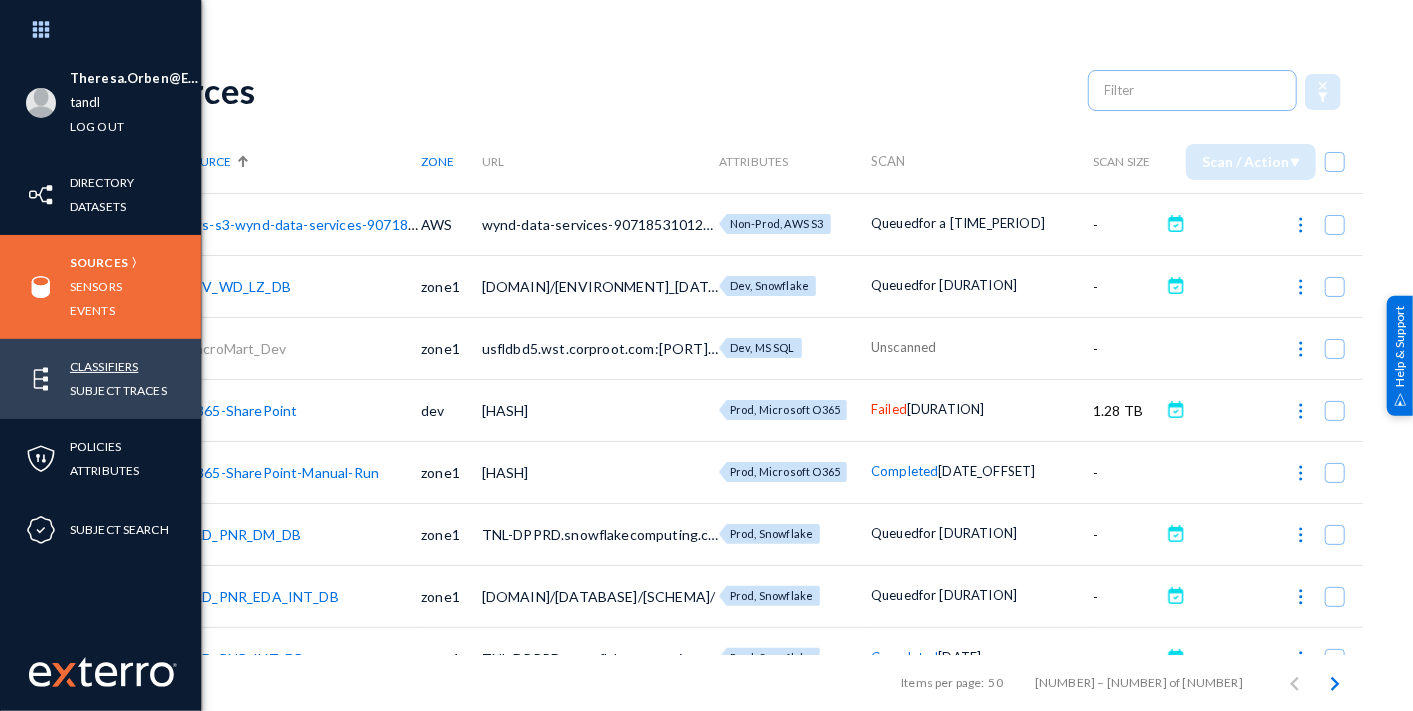 click on "Classifiers" at bounding box center [104, 366] 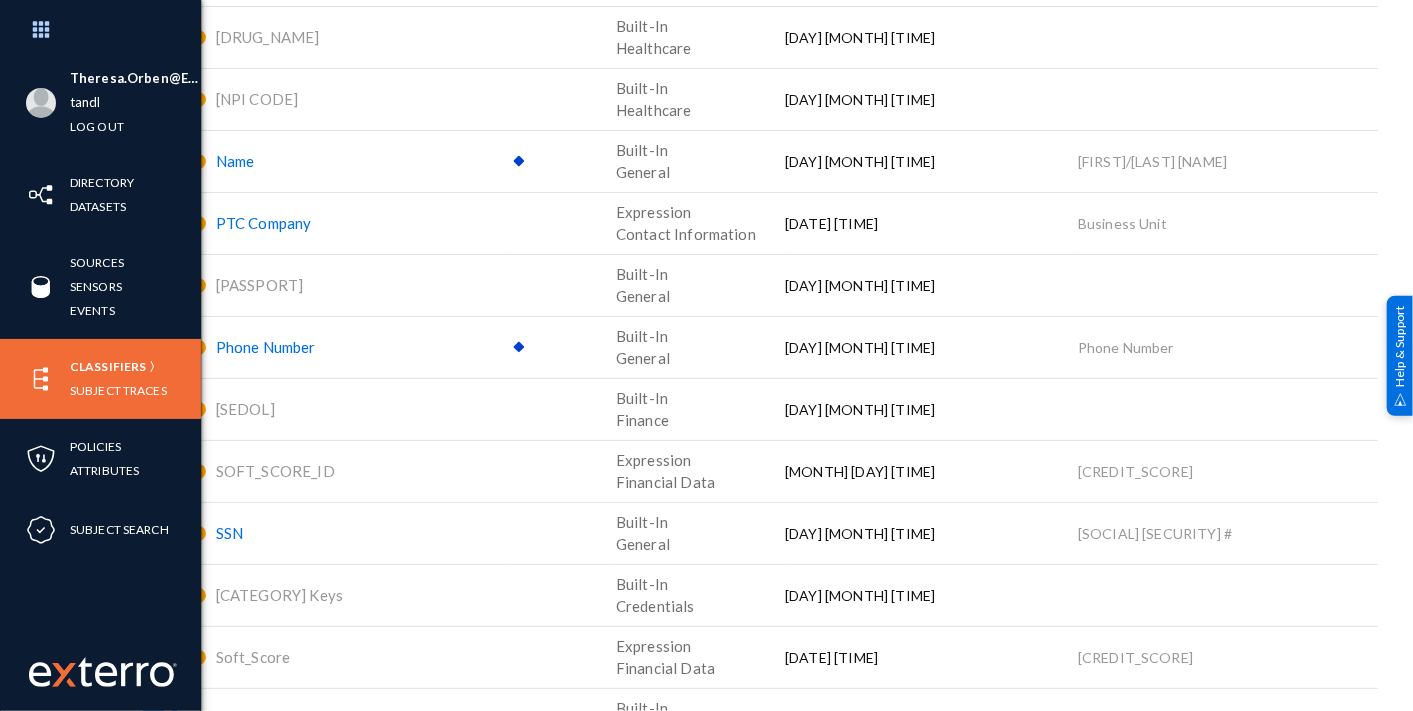 scroll, scrollTop: 2571, scrollLeft: 0, axis: vertical 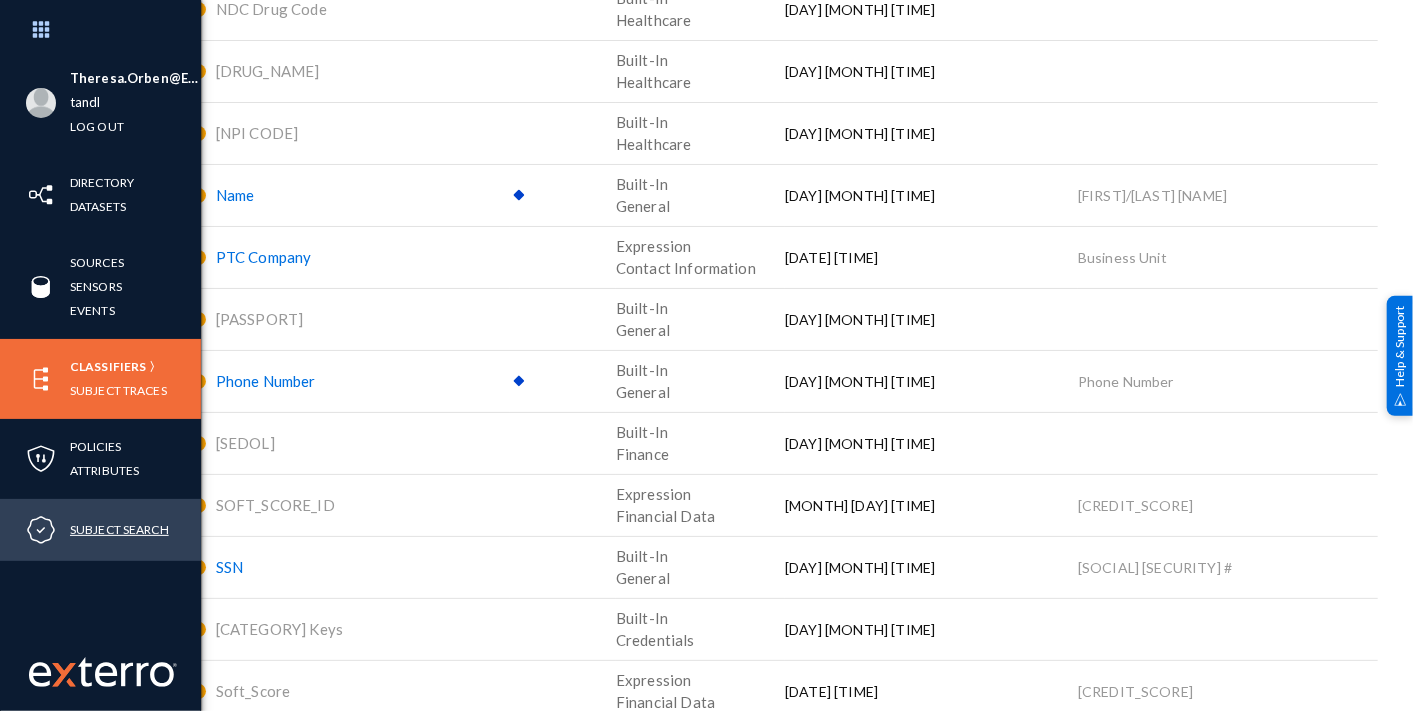 click on "Subject Search" at bounding box center [119, 529] 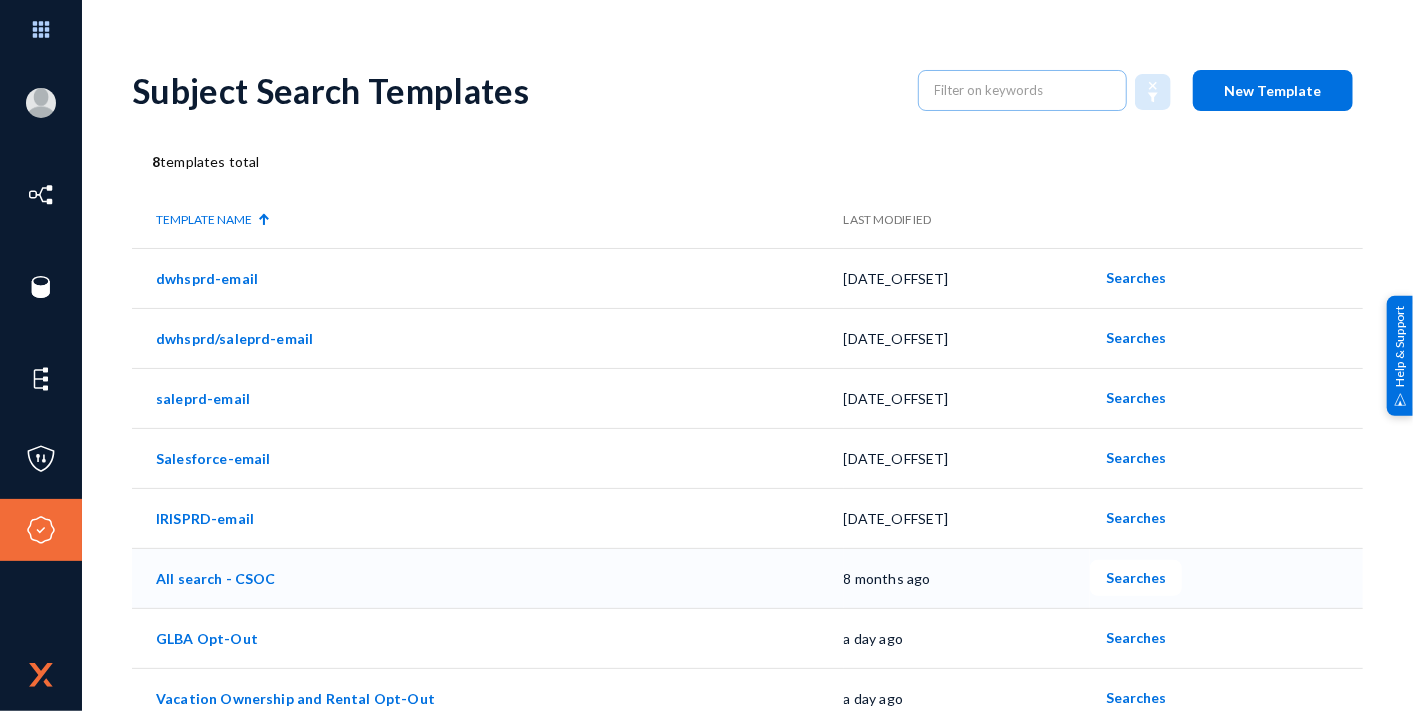 scroll, scrollTop: 17, scrollLeft: 0, axis: vertical 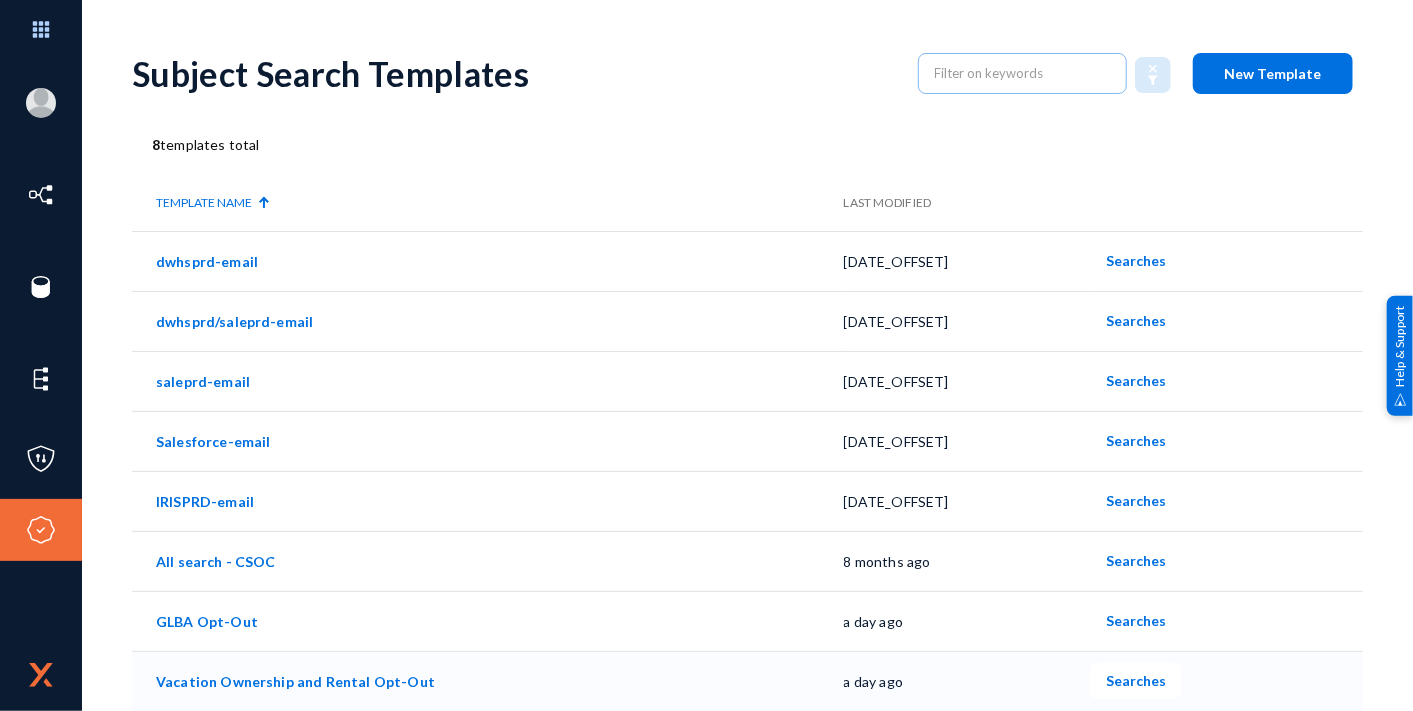 click on "Vacation Ownership and Rental Opt-Out" 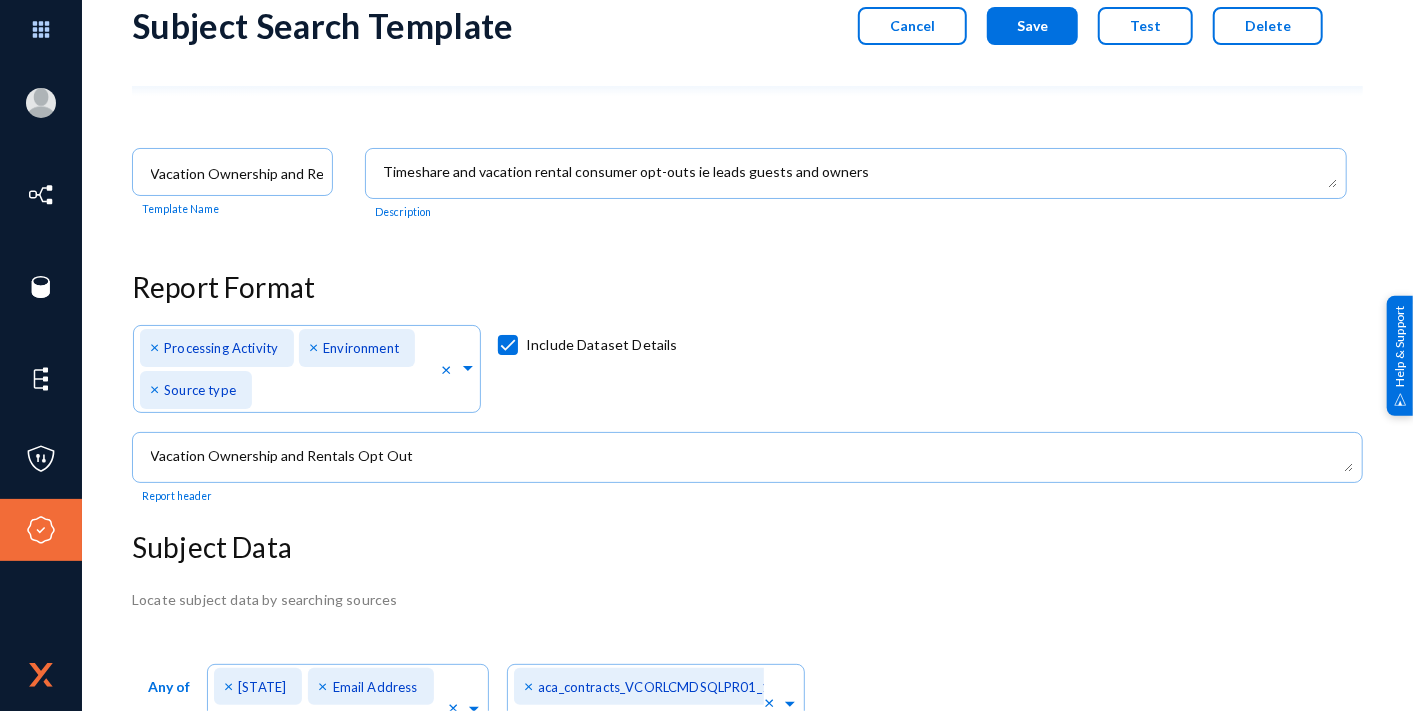 scroll, scrollTop: 287, scrollLeft: 0, axis: vertical 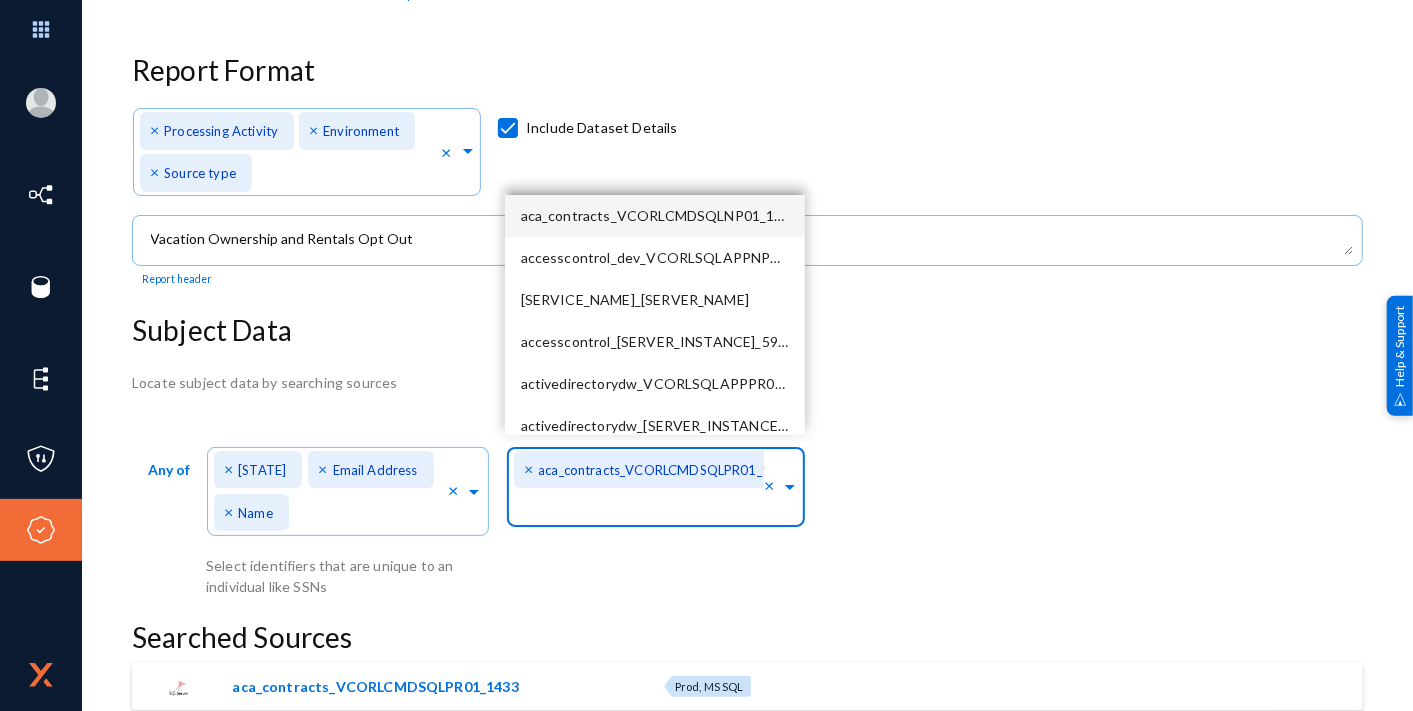 click 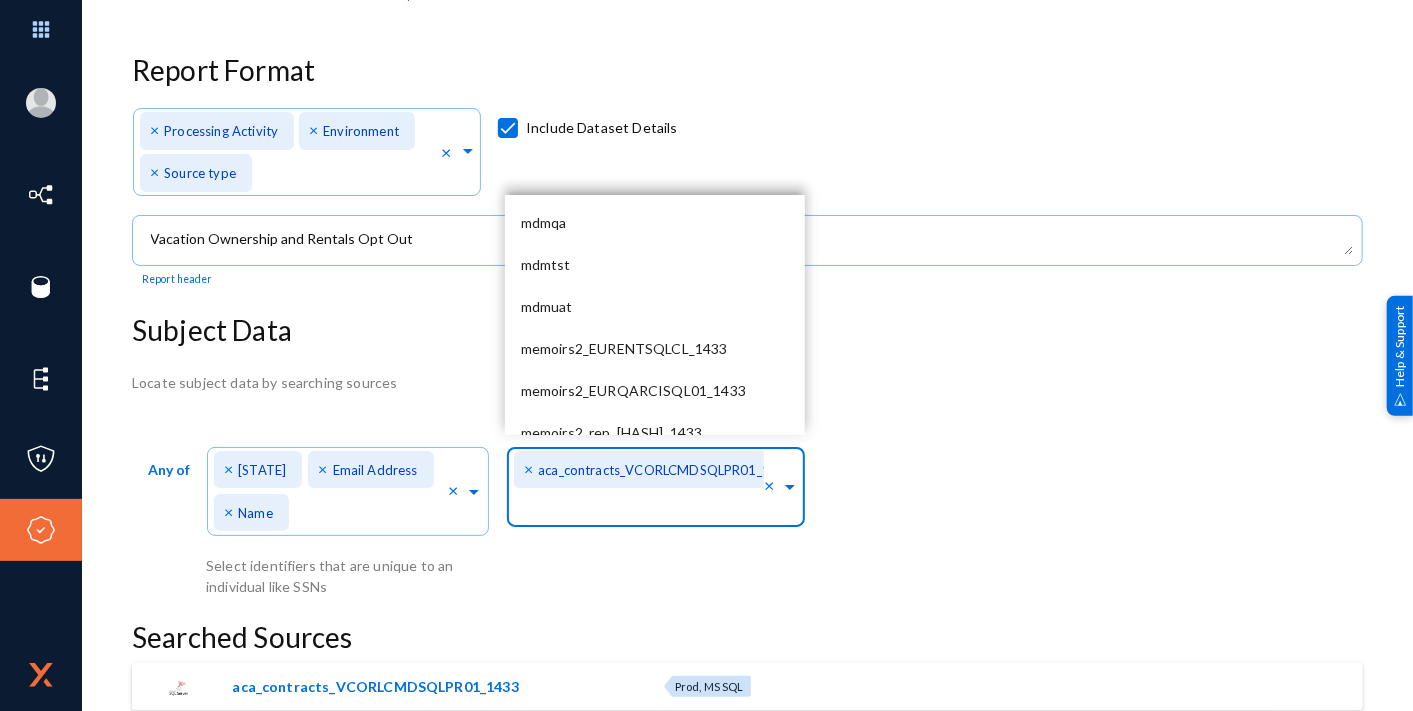 scroll, scrollTop: 19059, scrollLeft: 0, axis: vertical 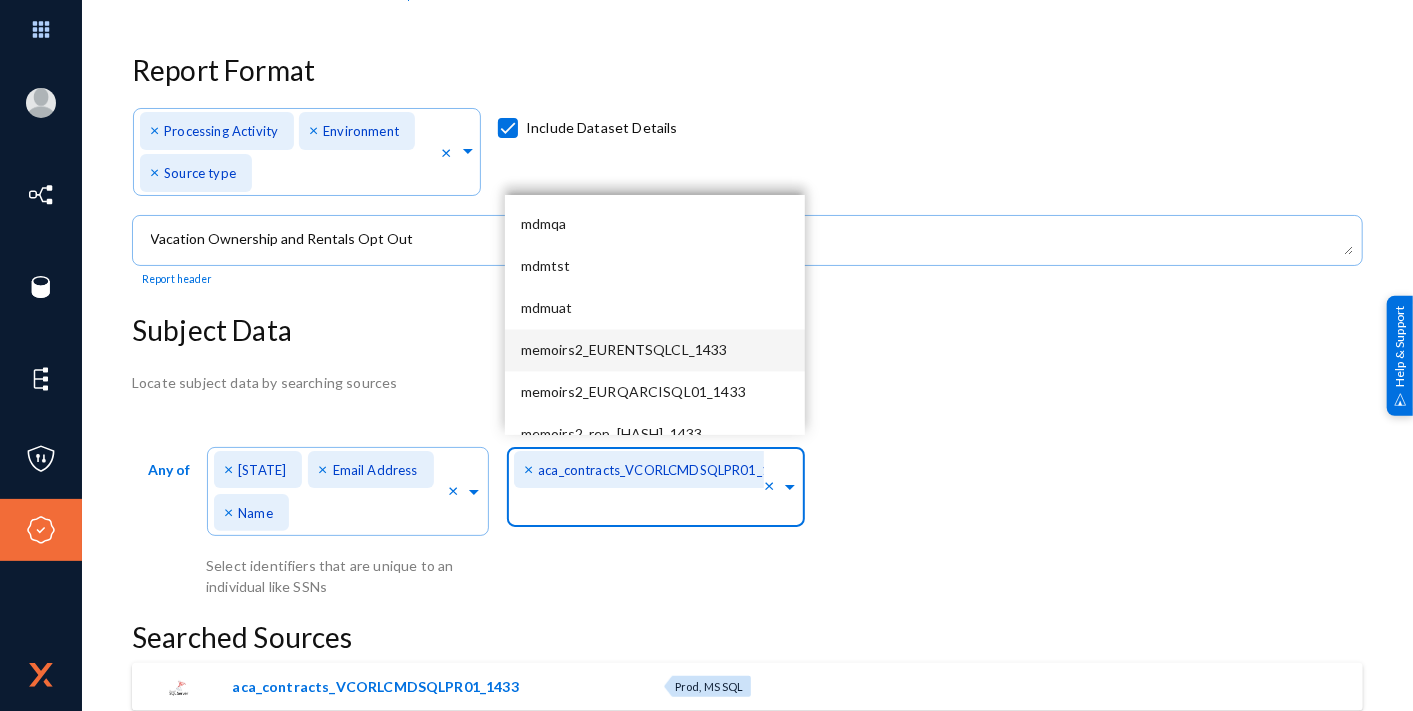 click on "×" 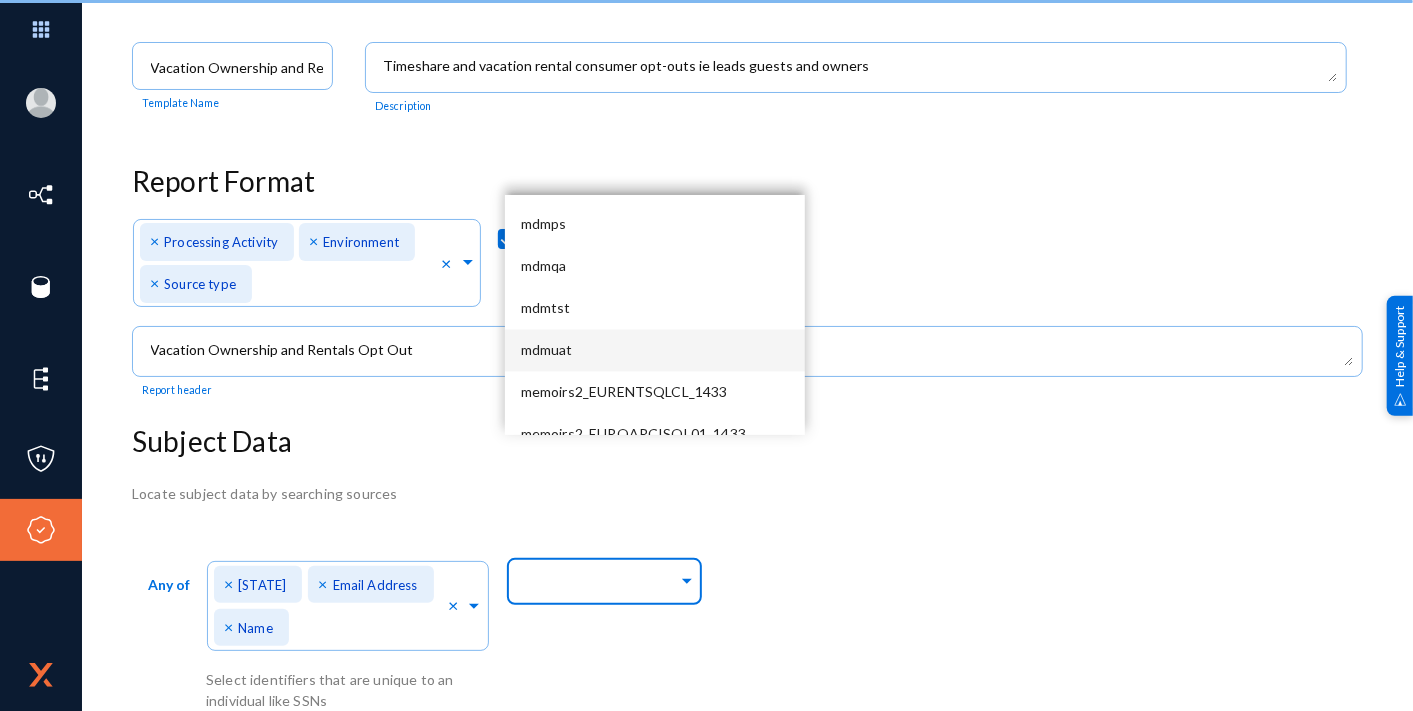 scroll, scrollTop: 177, scrollLeft: 0, axis: vertical 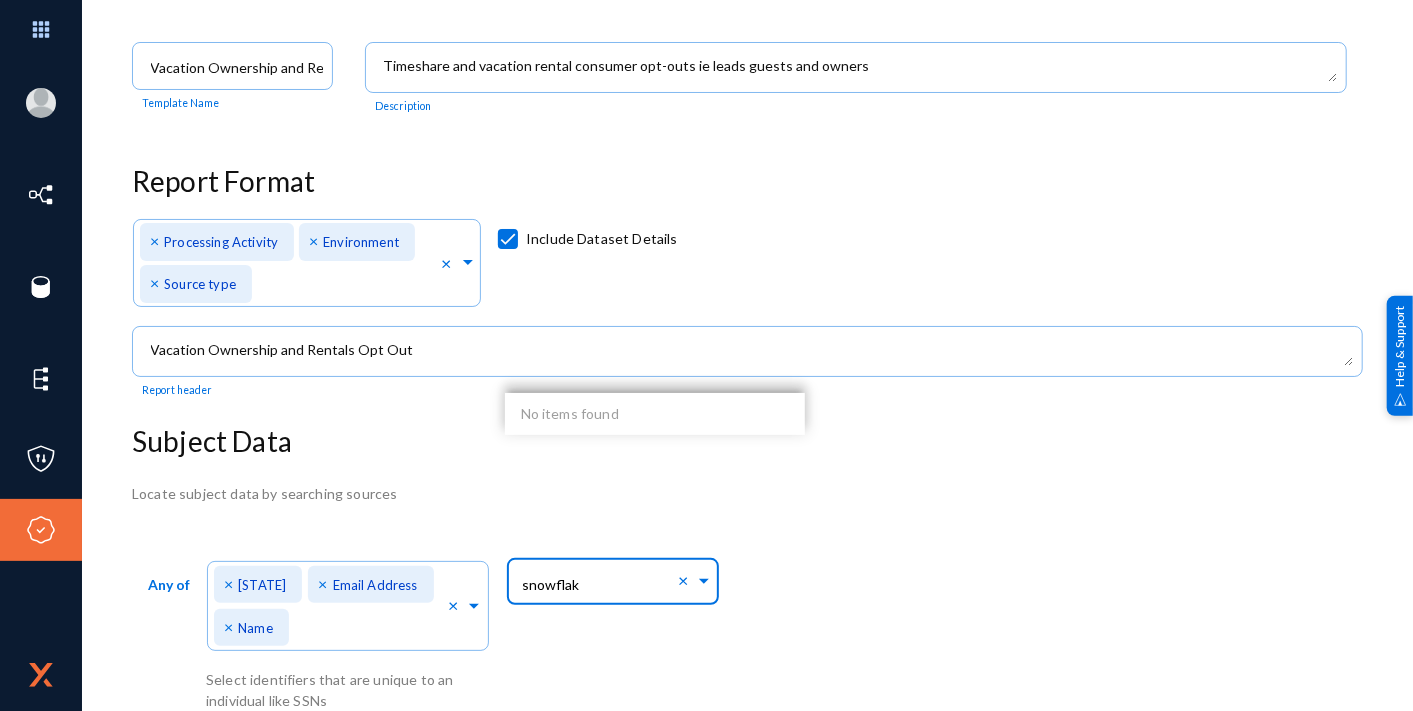 type on "snowflake" 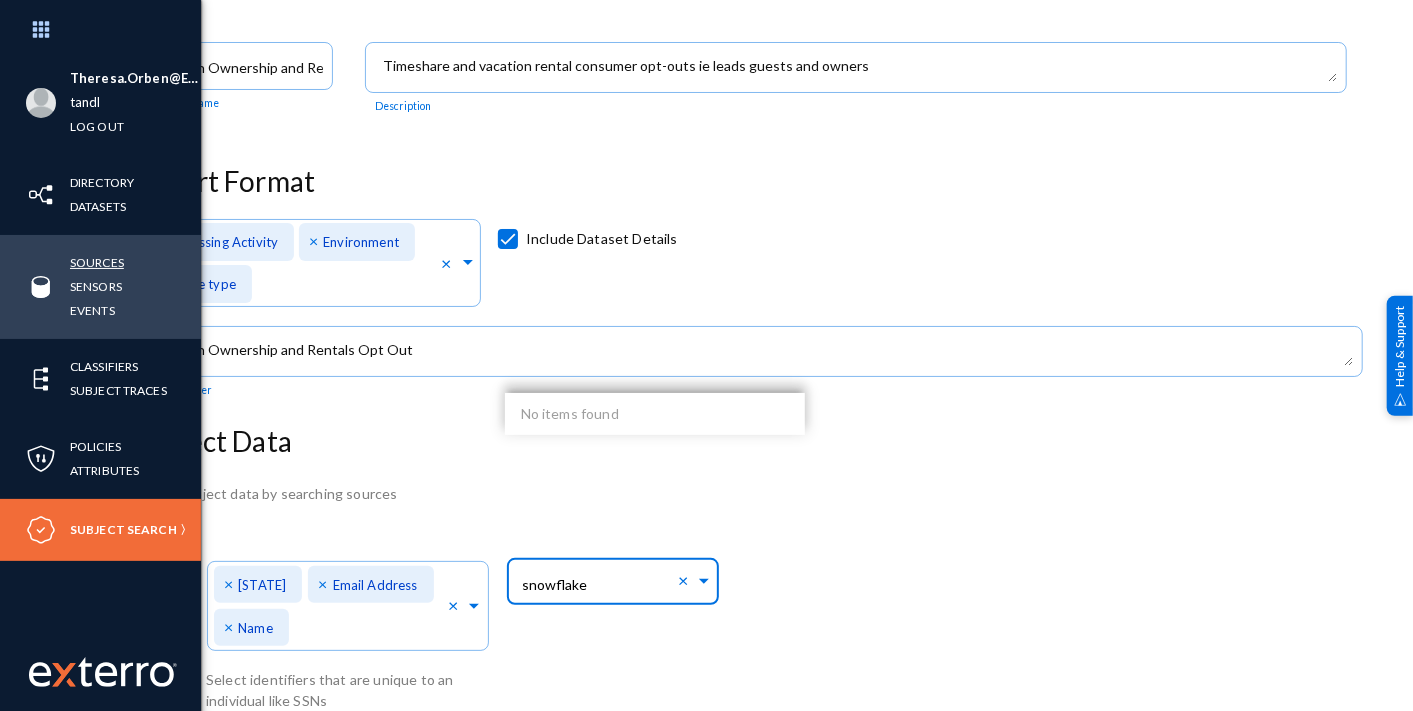 type 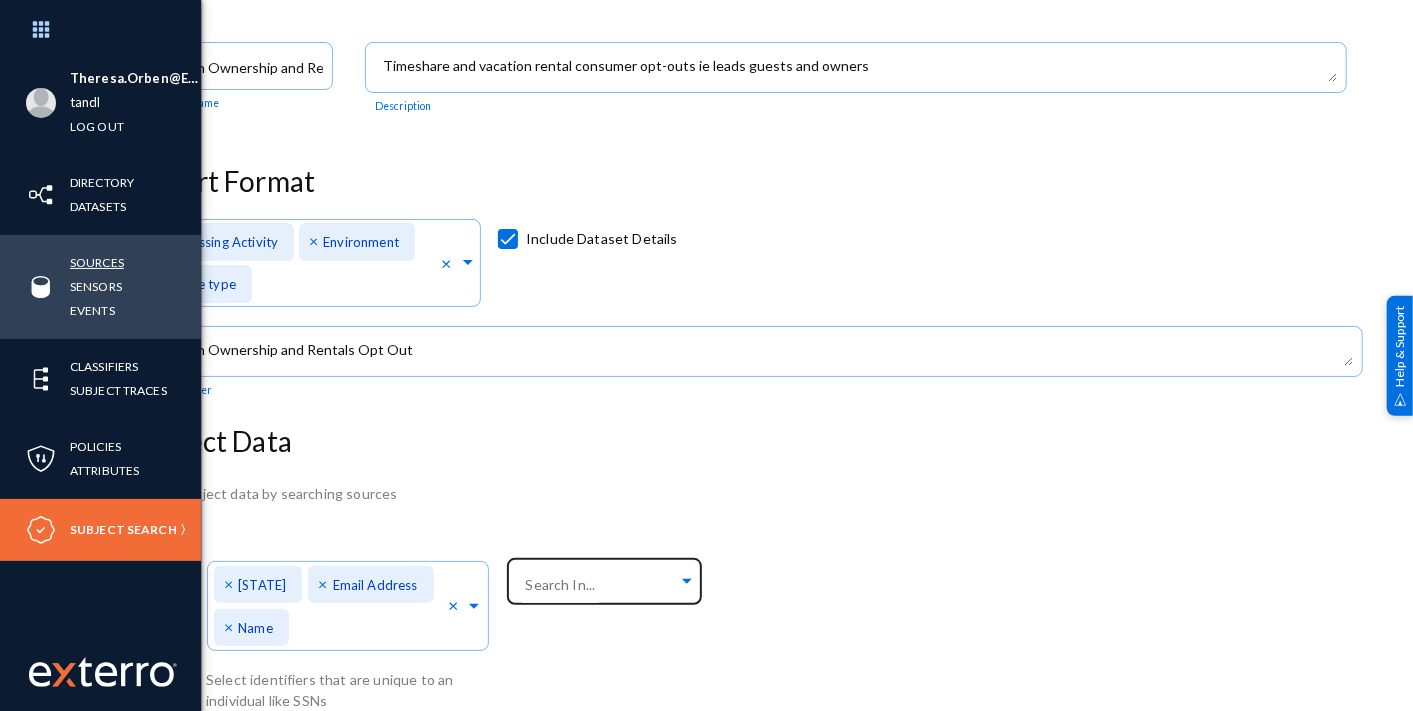 click on "Sources" at bounding box center (97, 262) 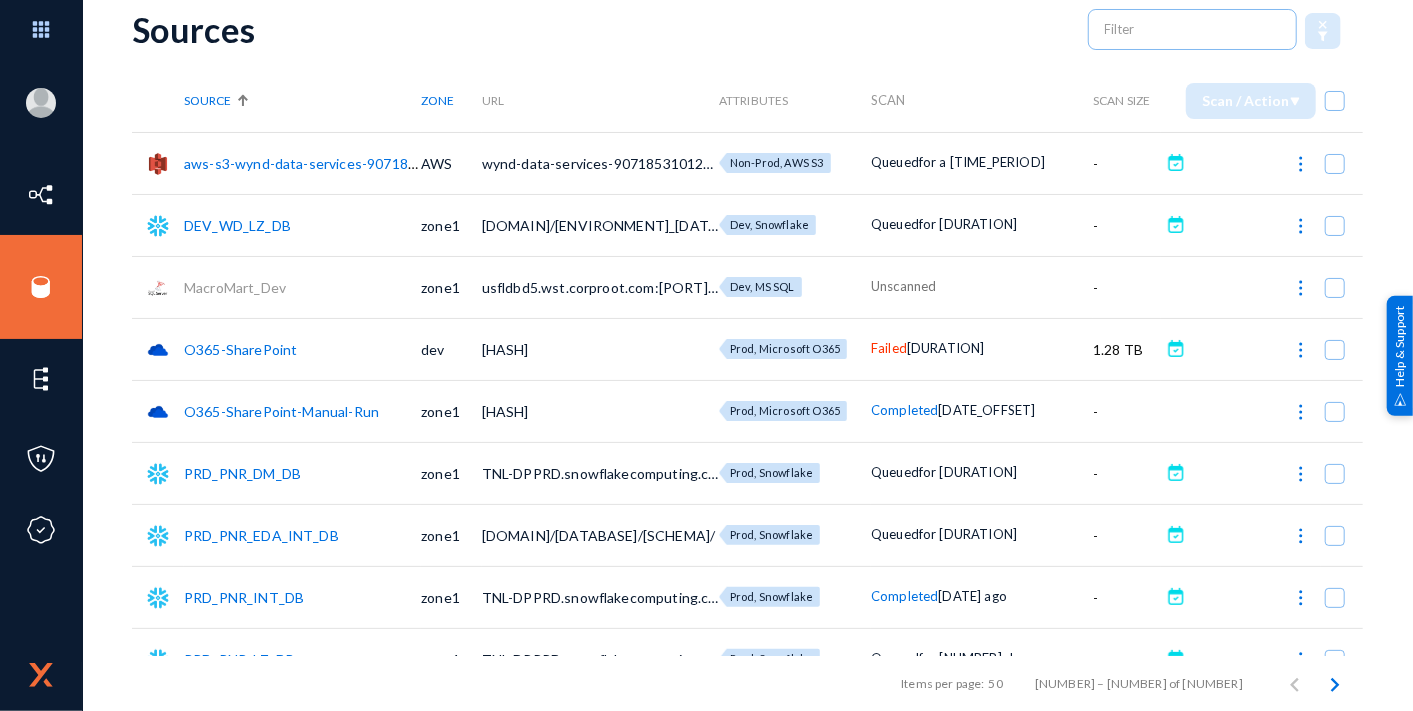 scroll, scrollTop: 111, scrollLeft: 0, axis: vertical 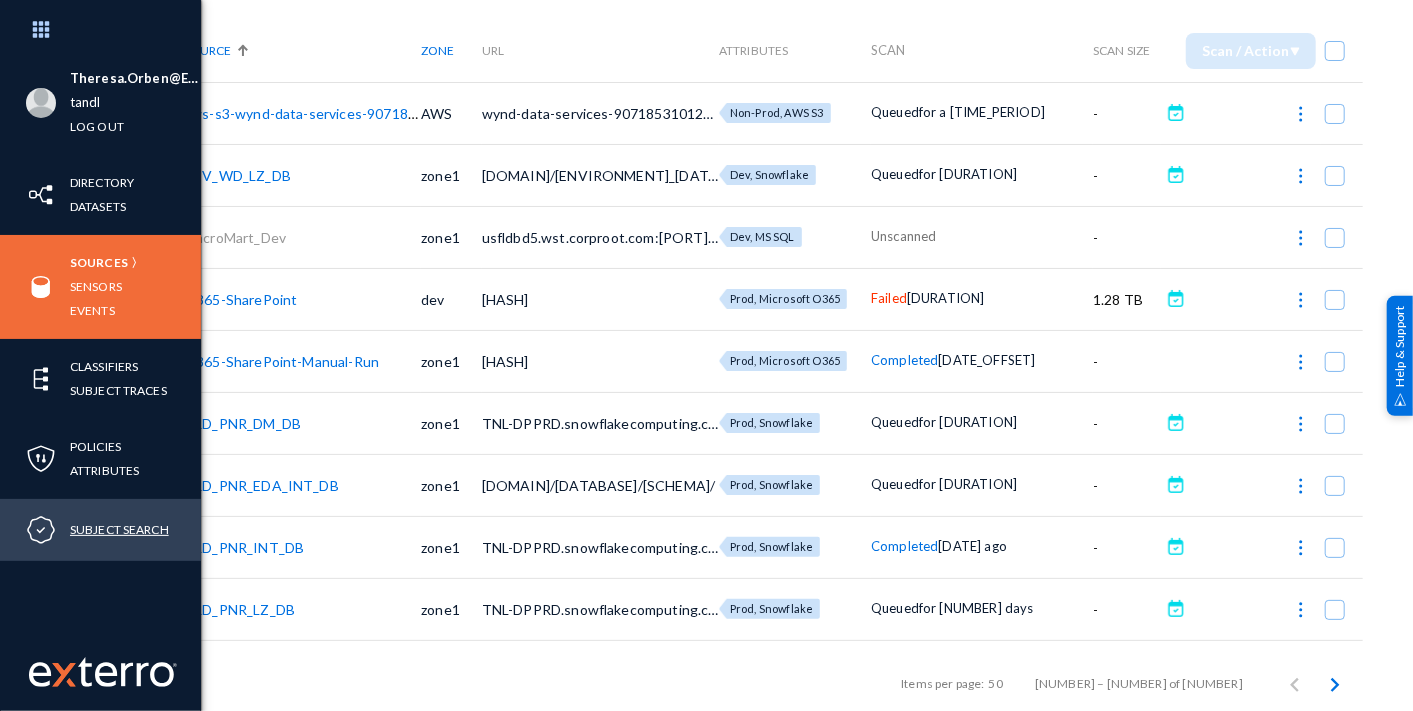 click on "Subject Search" at bounding box center [119, 529] 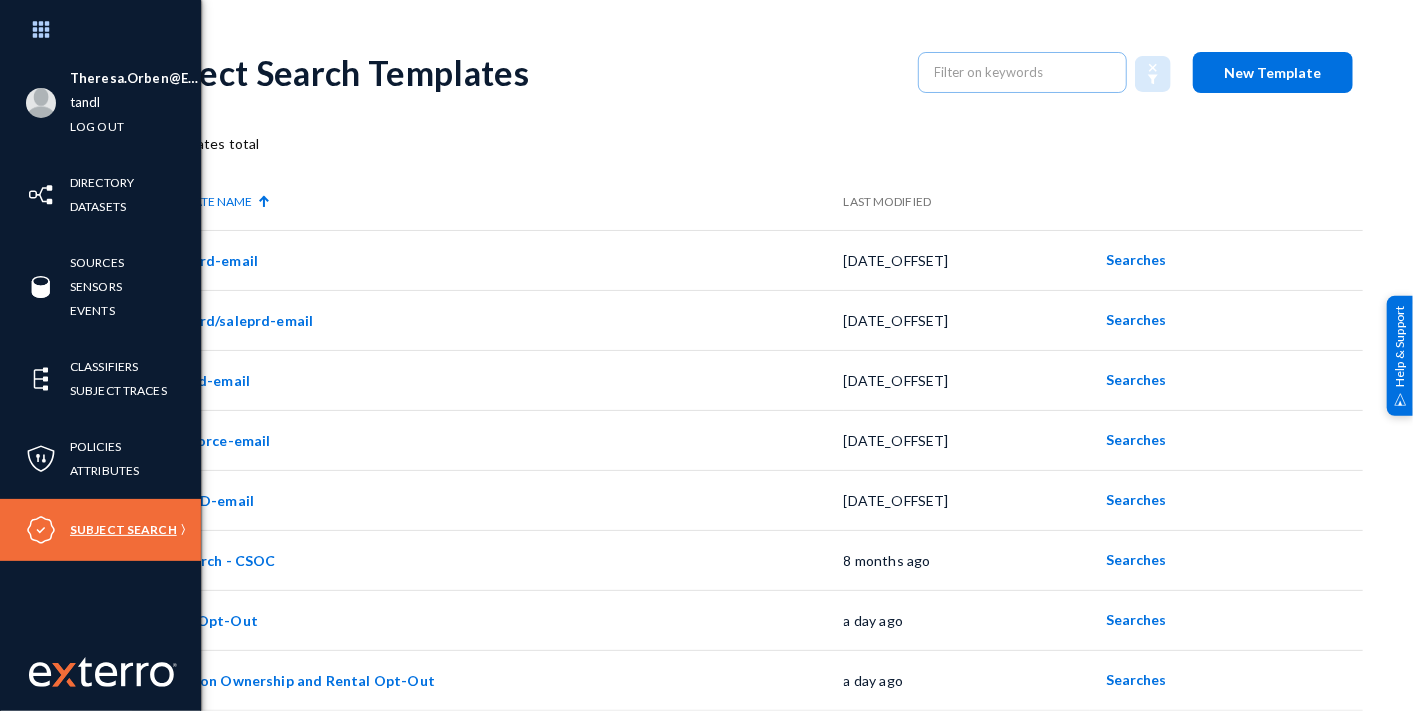scroll, scrollTop: 17, scrollLeft: 0, axis: vertical 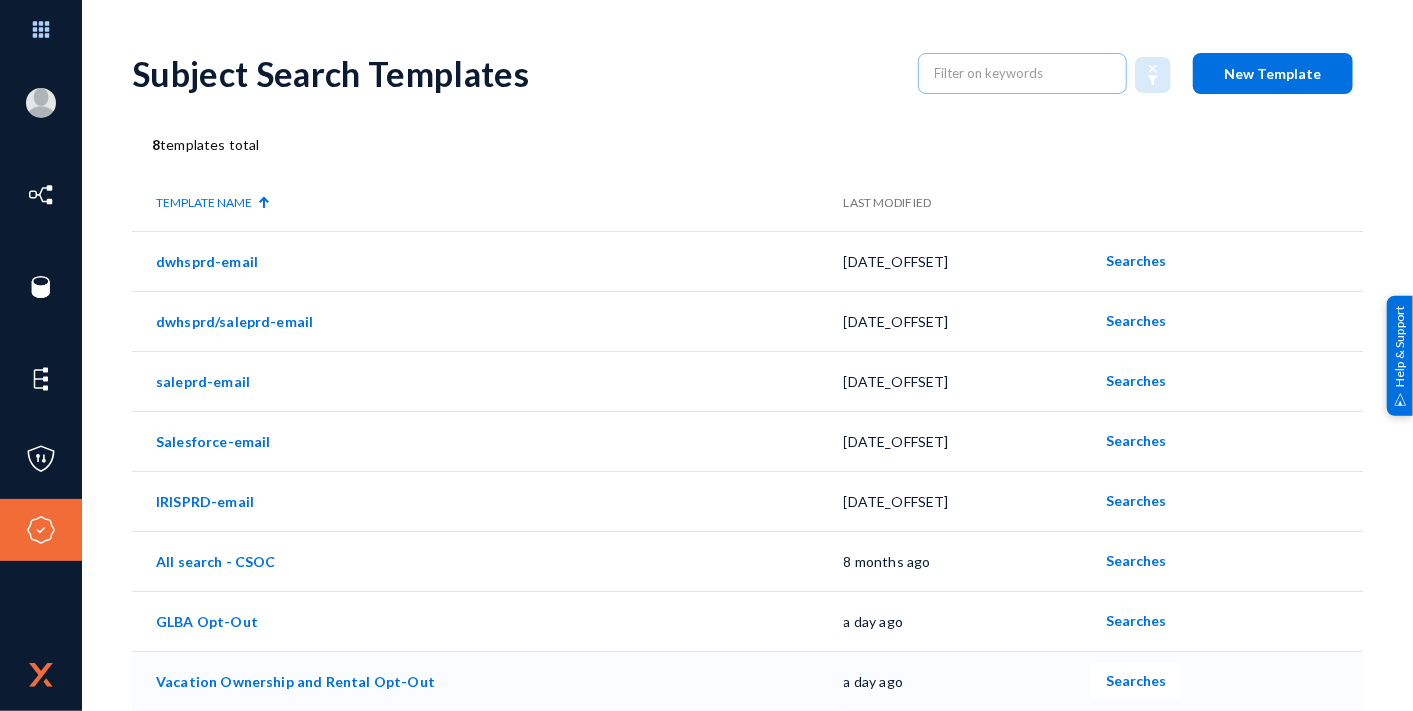 click on "Vacation Ownership and Rental Opt-Out" 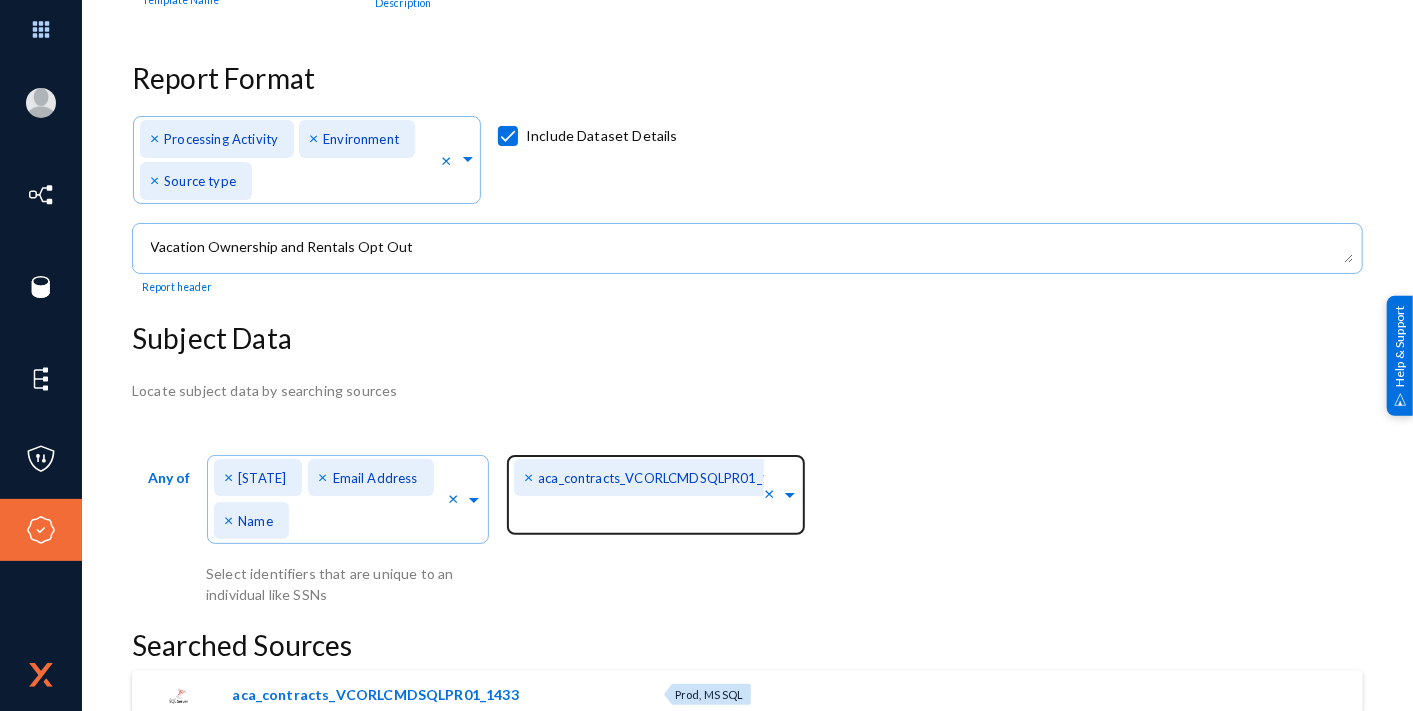 scroll, scrollTop: 287, scrollLeft: 0, axis: vertical 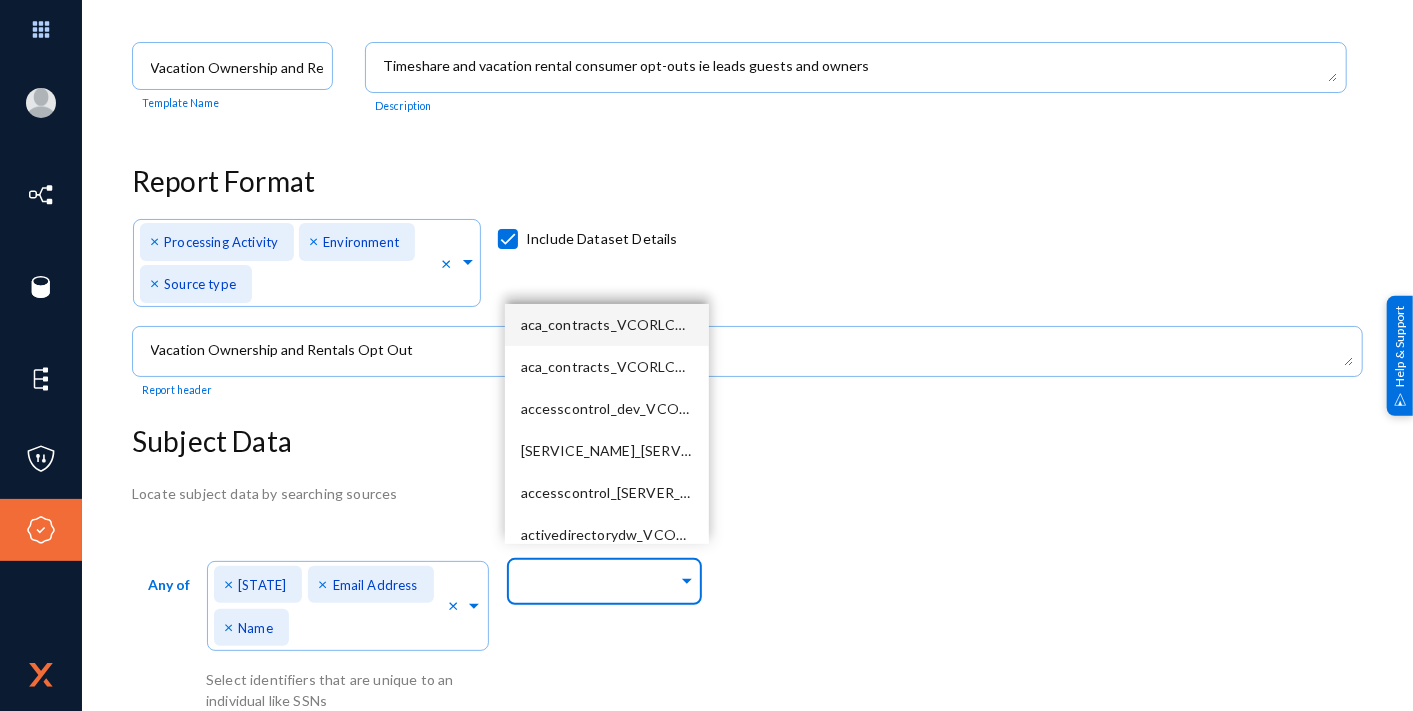 click 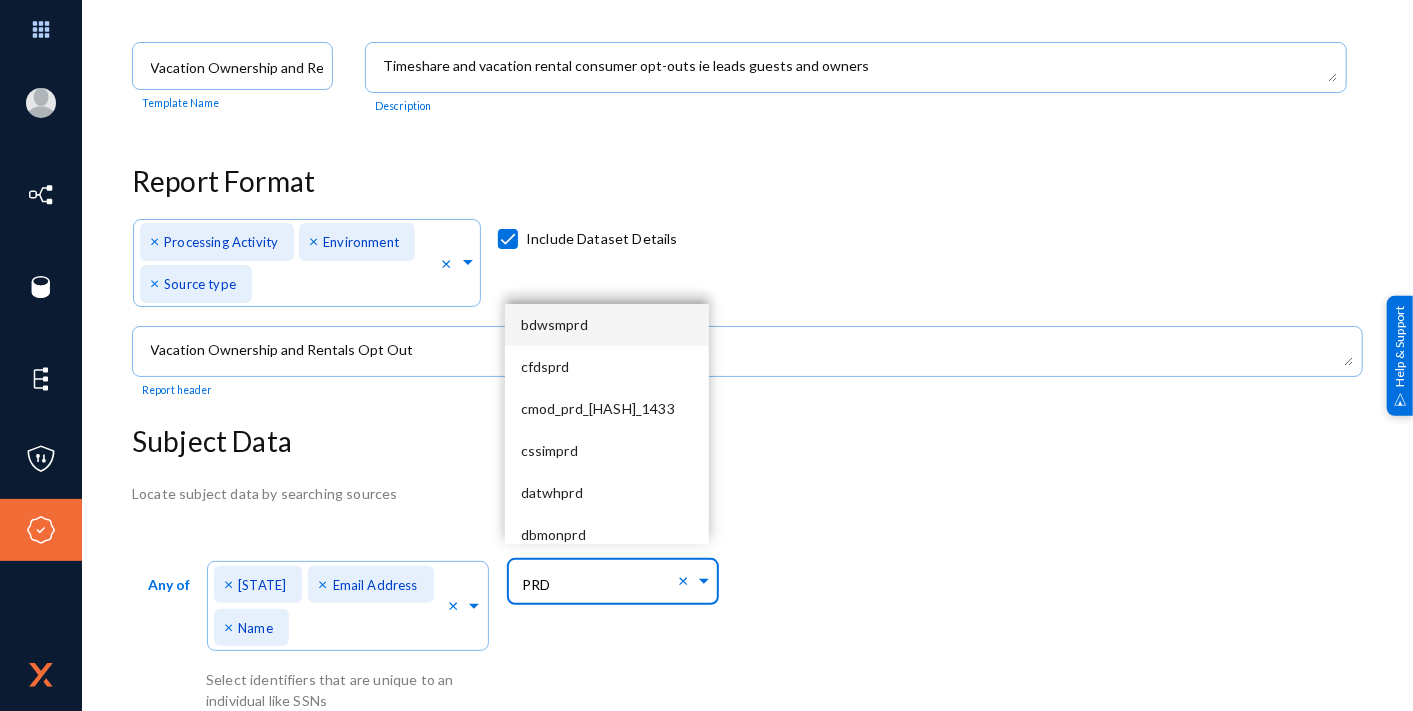 type on "PRD_" 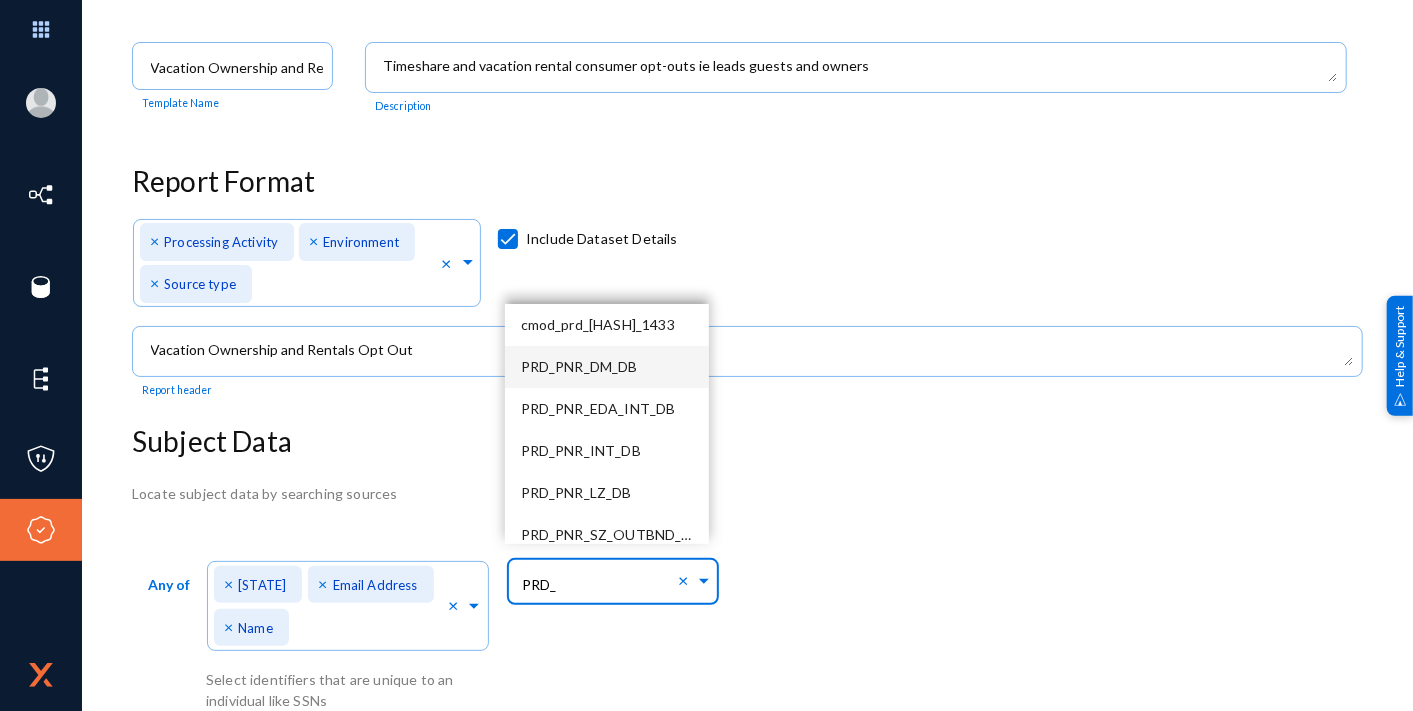 click on "PRD_PNR_DM_DB" at bounding box center (579, 366) 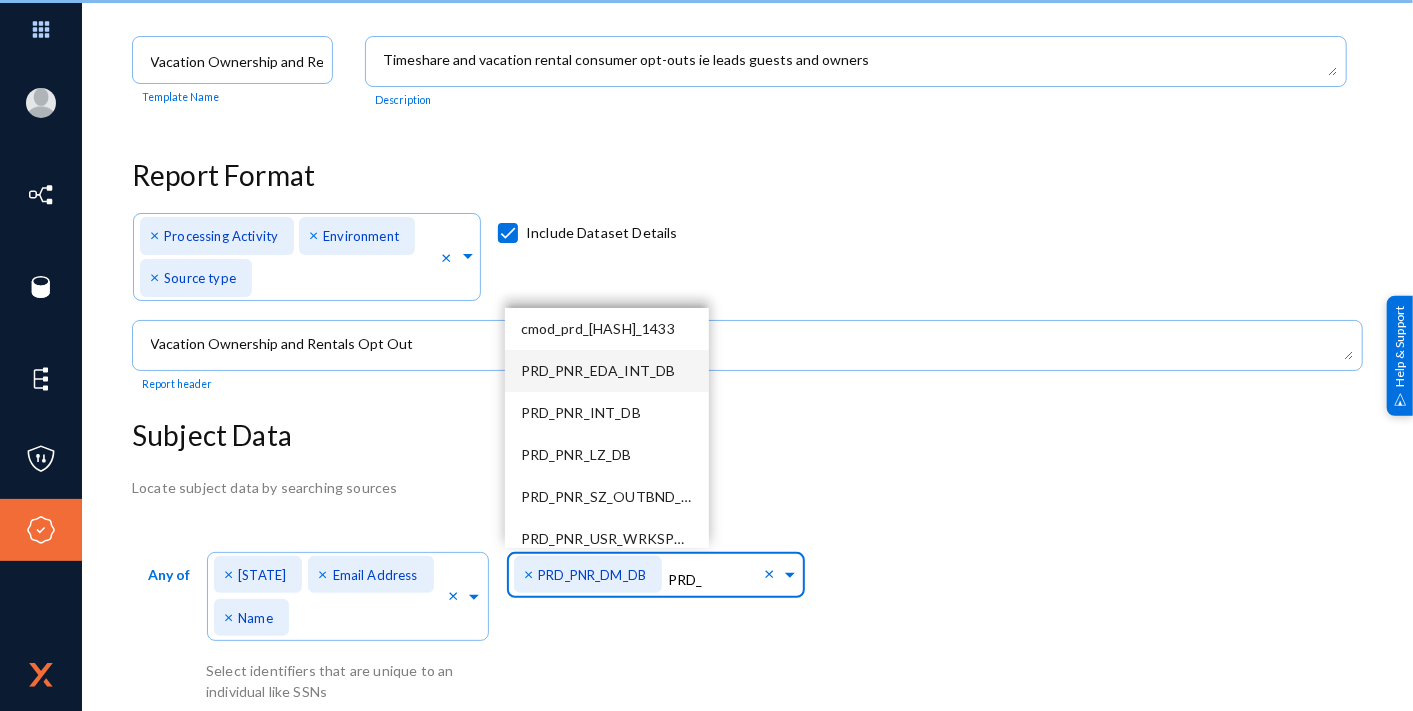 scroll, scrollTop: 287, scrollLeft: 0, axis: vertical 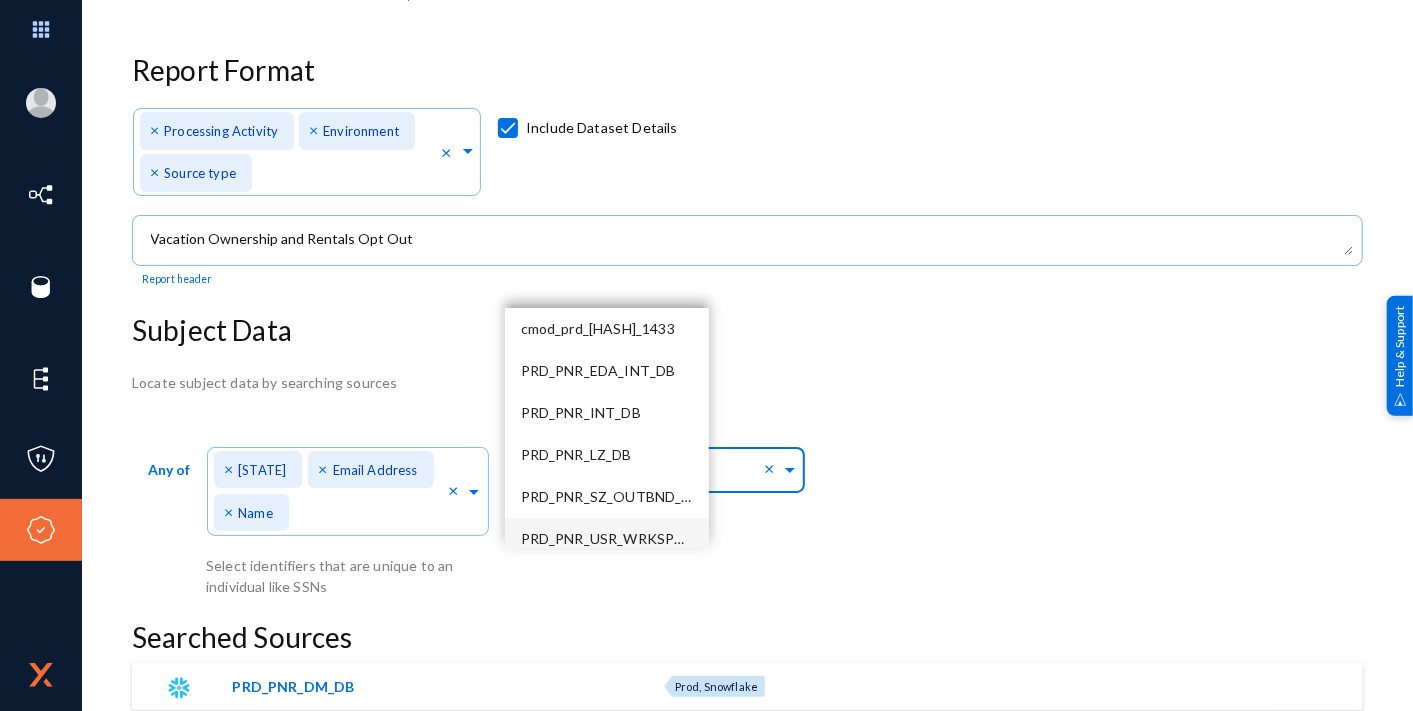 type 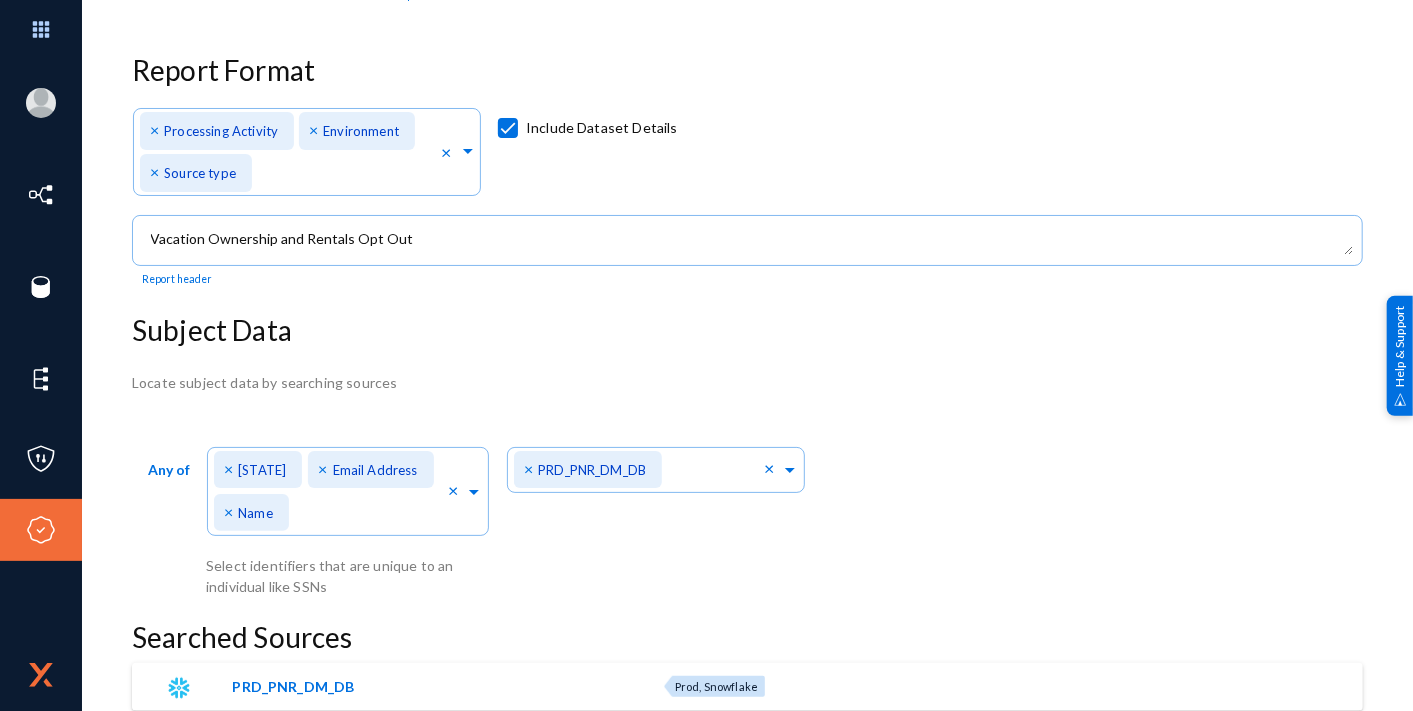 click on "Any of Direct Identifiers... × [STATE] × [EMAIL] × [NAME] × Select identifiers that are unique to an individual like SSNs Search In... × PRD_PNR_DM_DB ×" 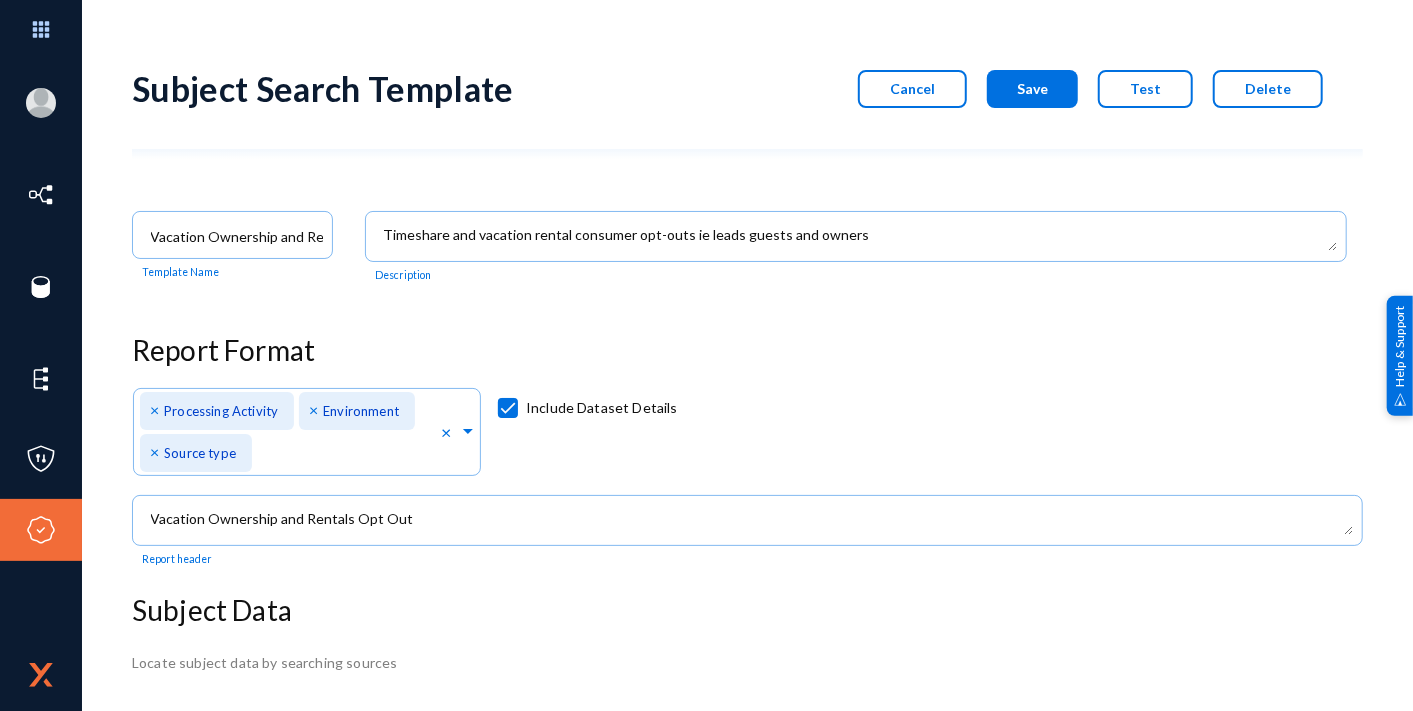 scroll, scrollTop: 0, scrollLeft: 0, axis: both 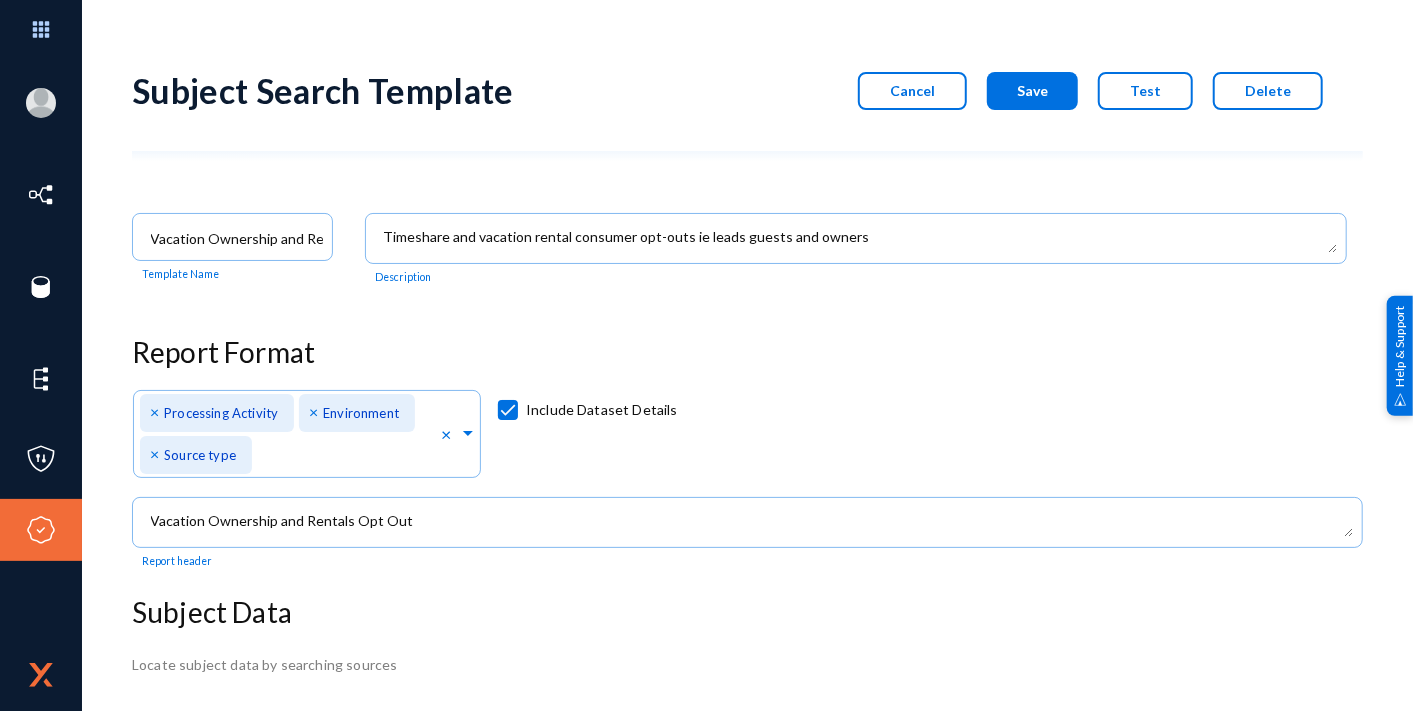 click on "Save" 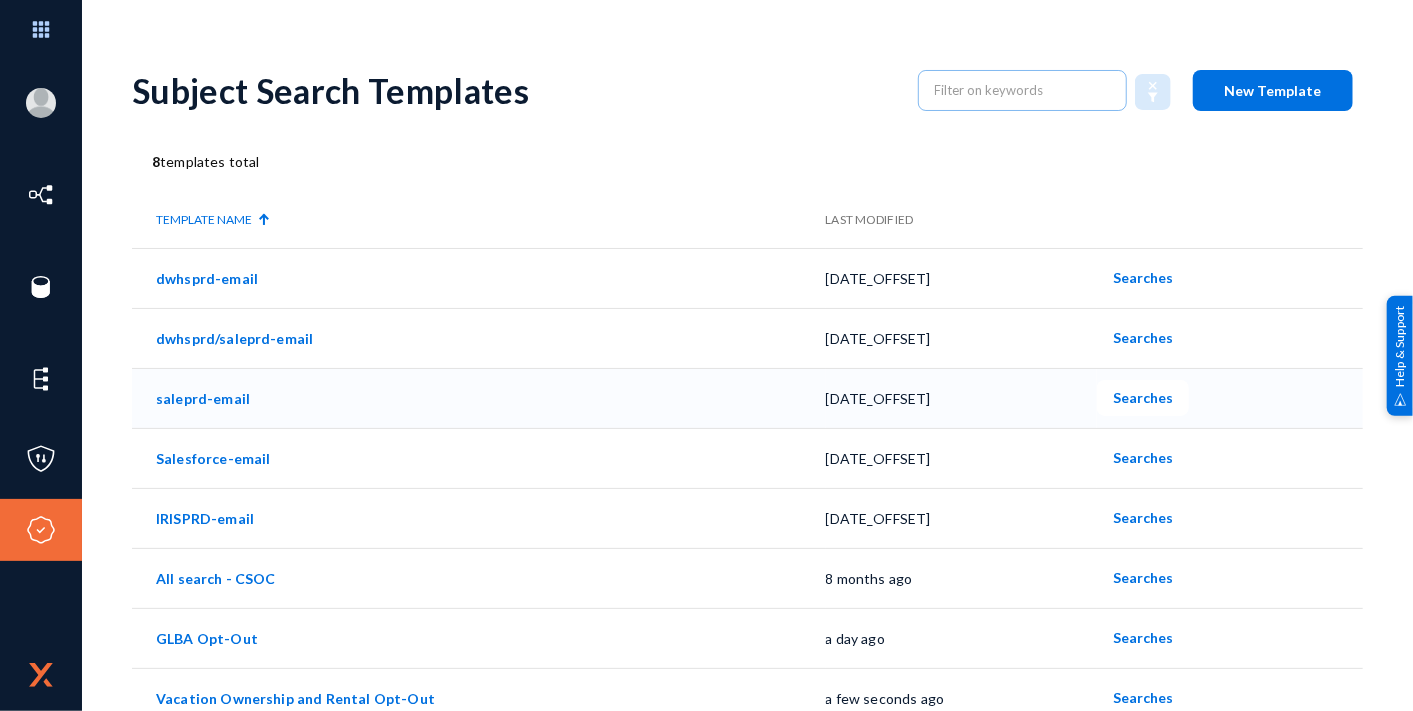 scroll, scrollTop: 17, scrollLeft: 0, axis: vertical 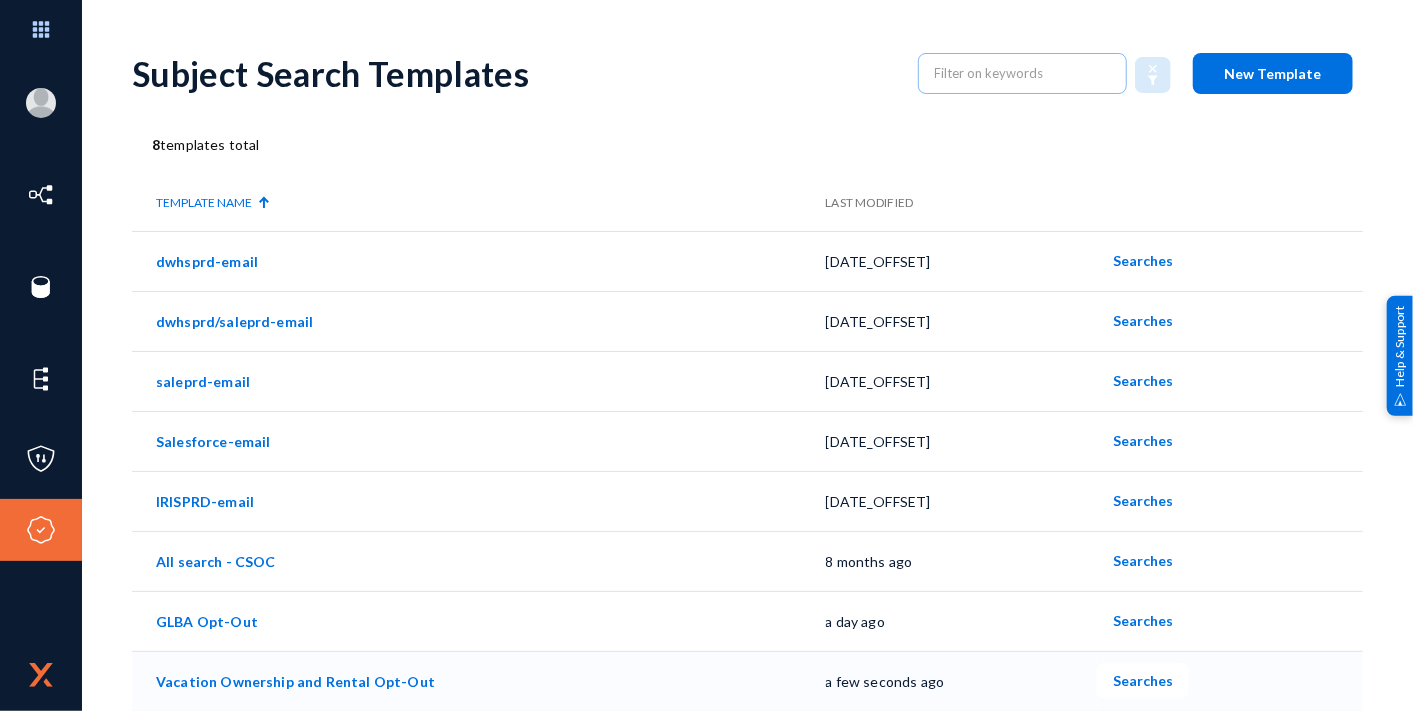 click on "Vacation Ownership and Rental Opt-Out" 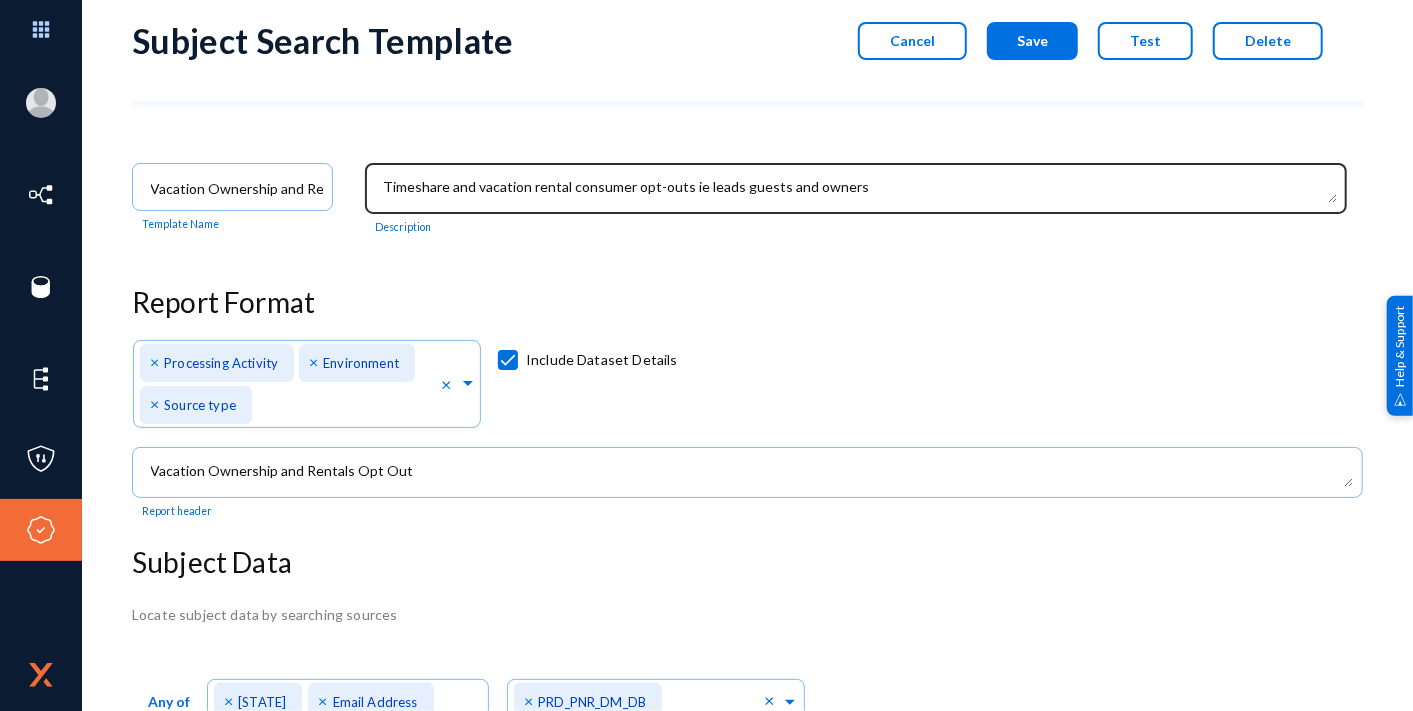 scroll, scrollTop: 0, scrollLeft: 0, axis: both 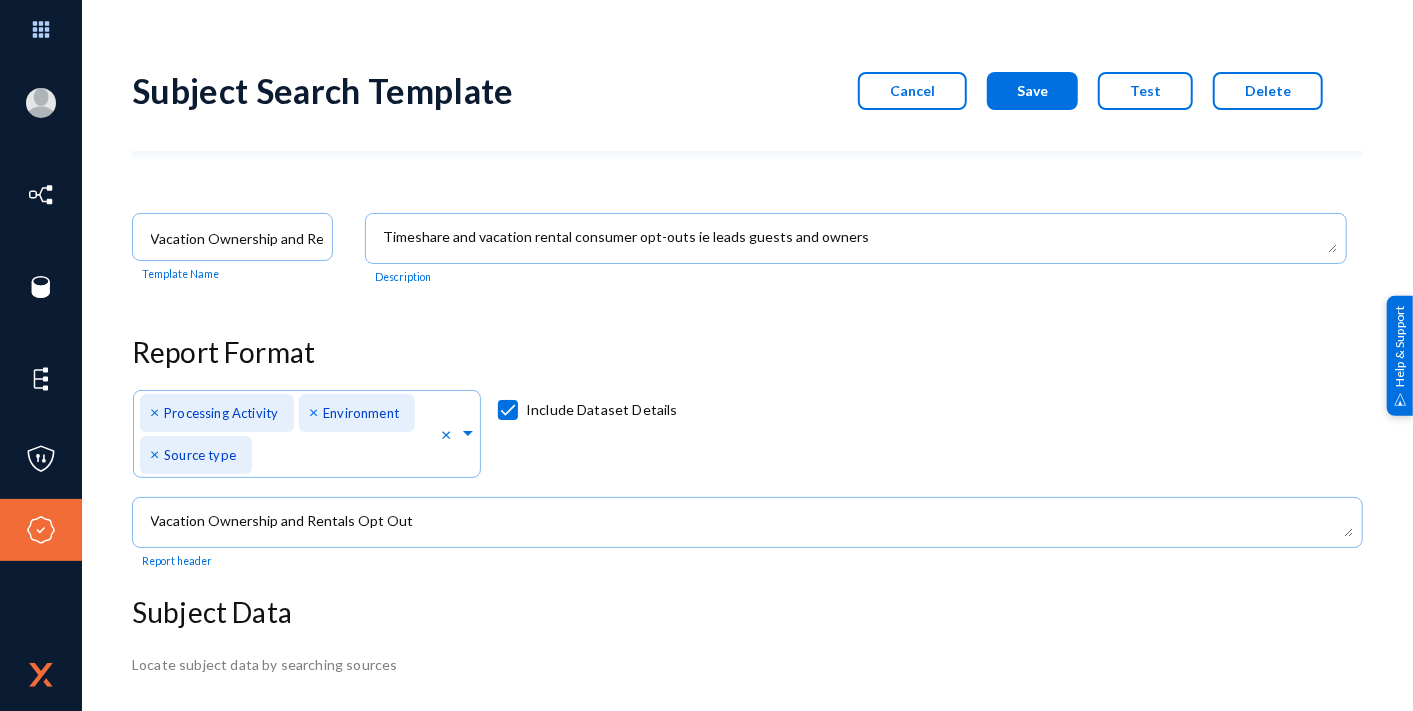 click on "Test" 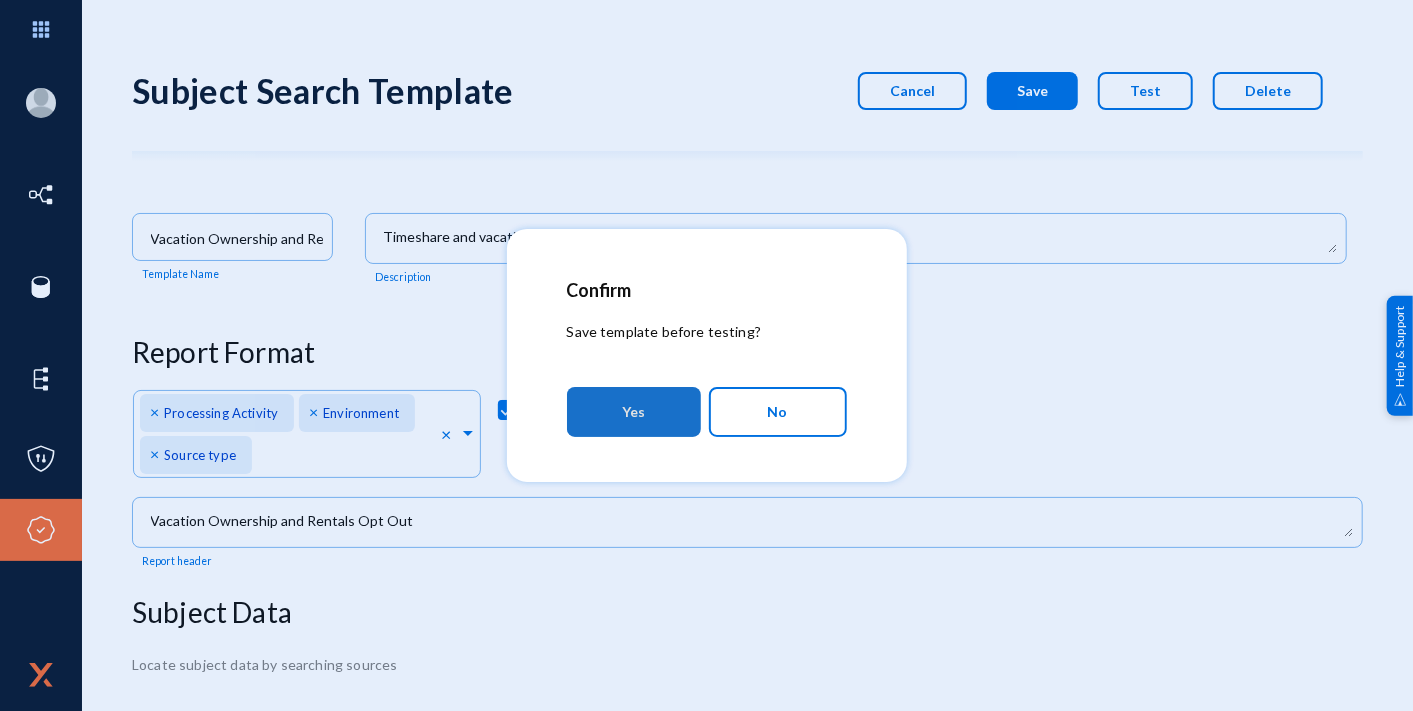 click on "Yes" at bounding box center (634, 412) 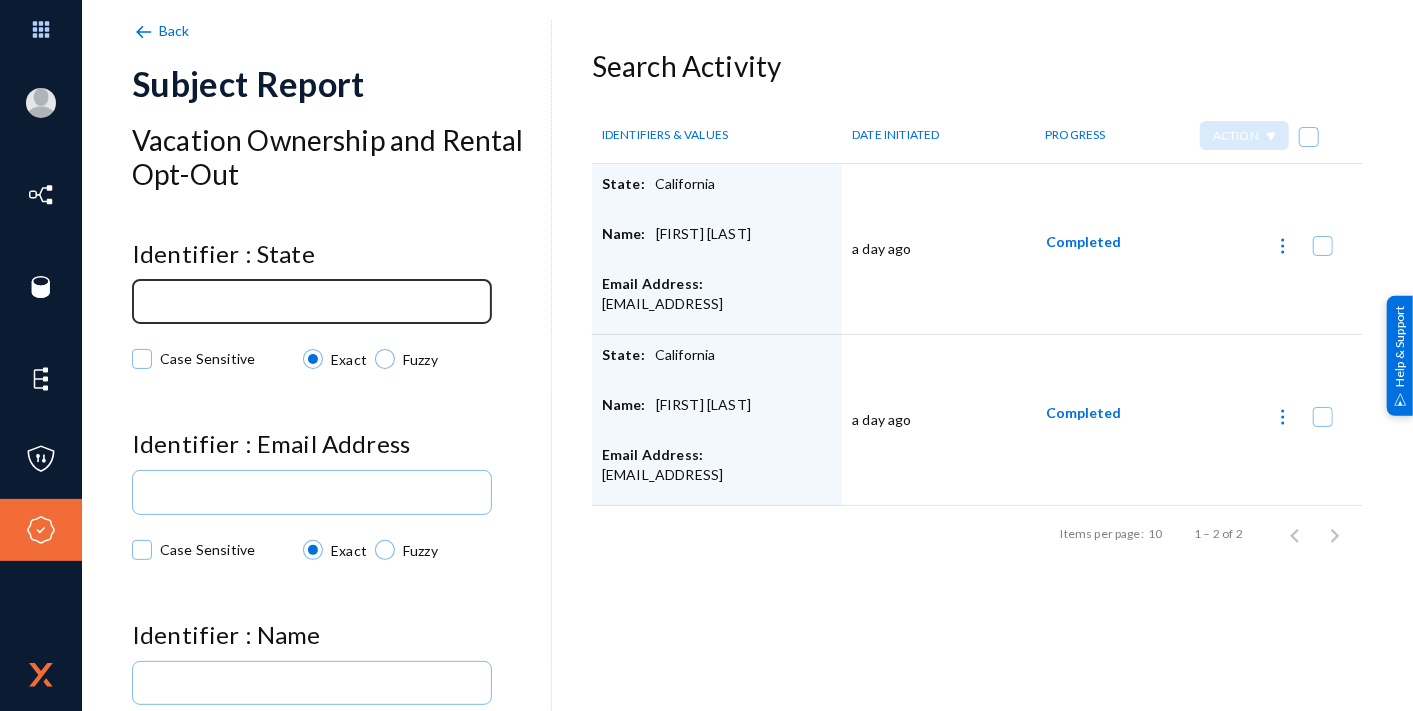 click at bounding box center [316, 302] 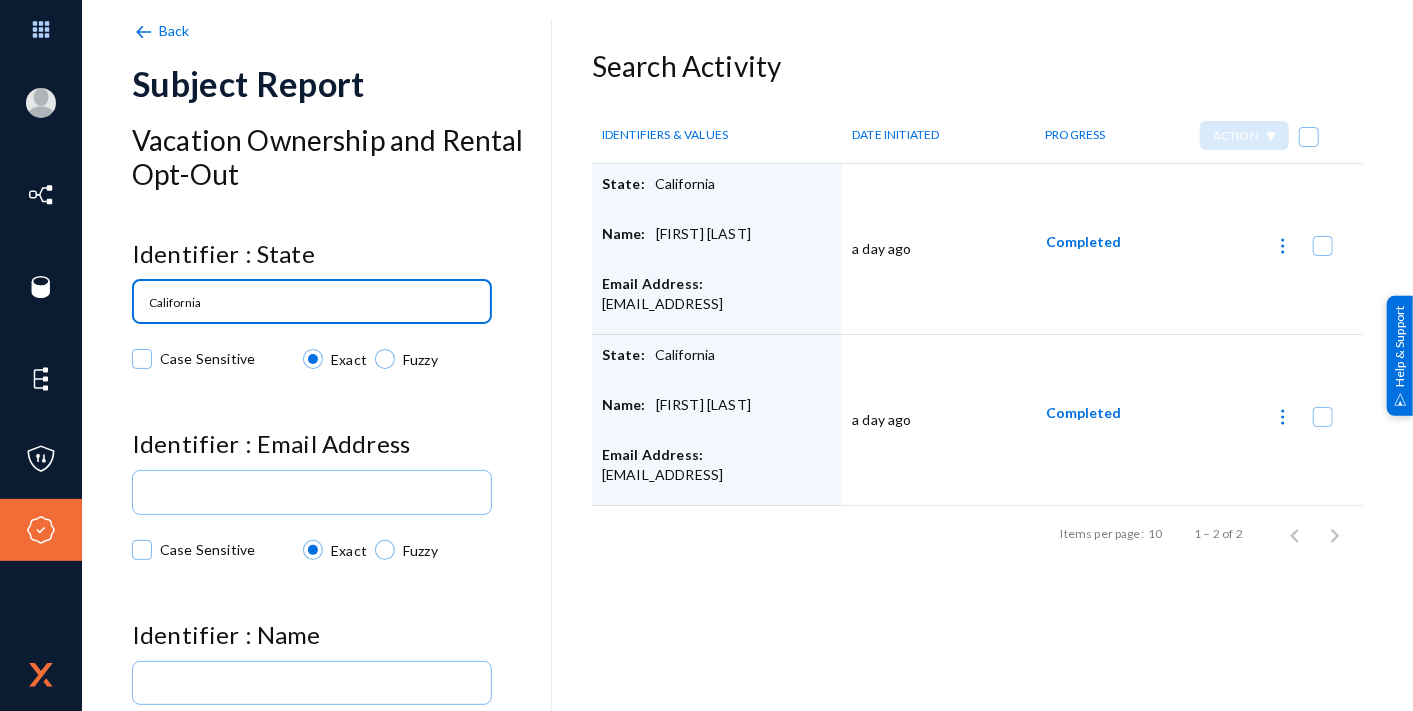 type on "California" 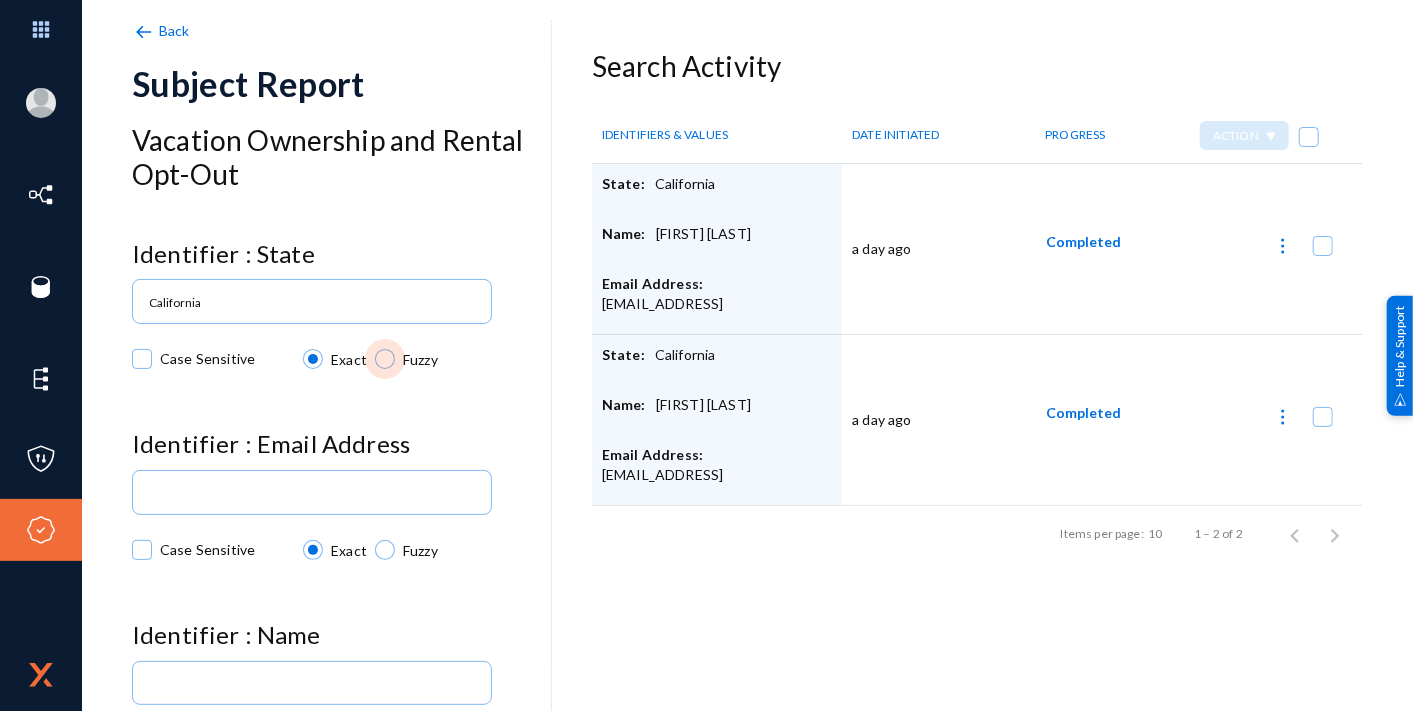 click at bounding box center (385, 359) 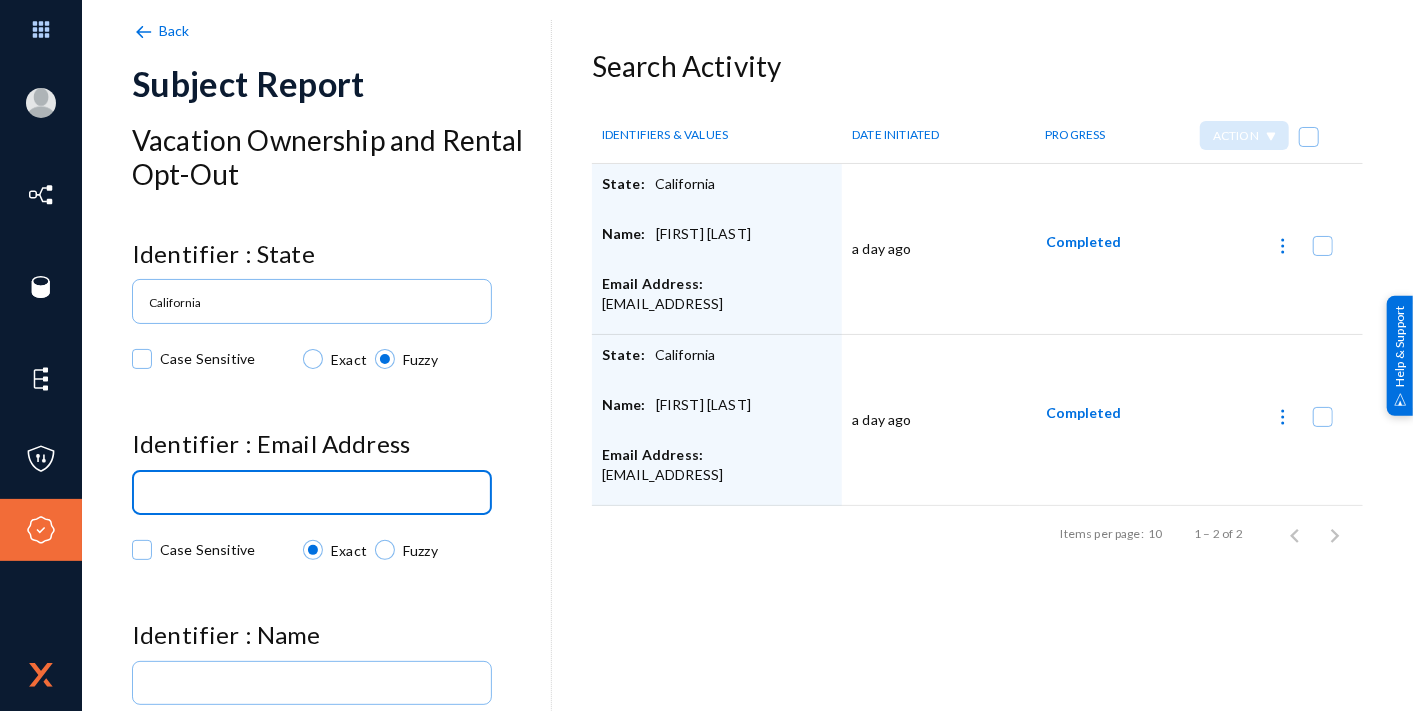 click at bounding box center [316, 493] 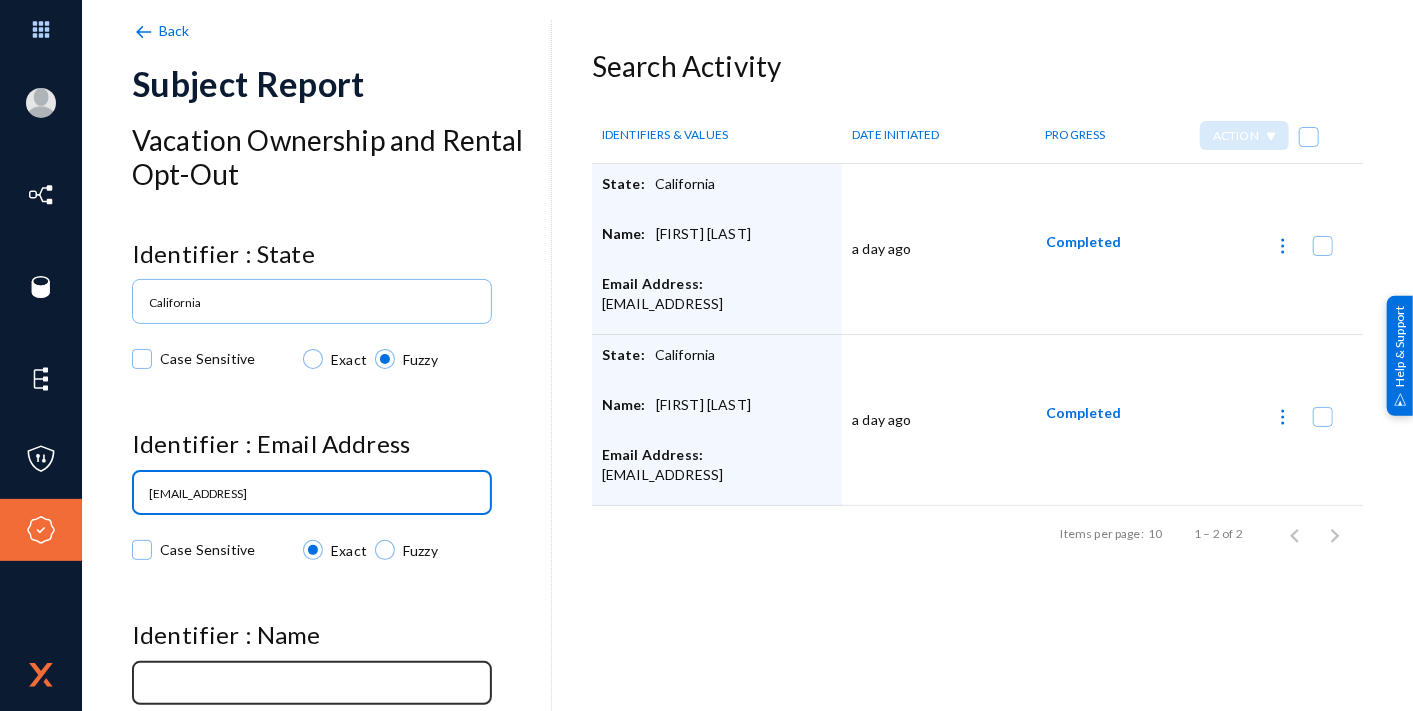 type on "[EMAIL_ADDRESS]" 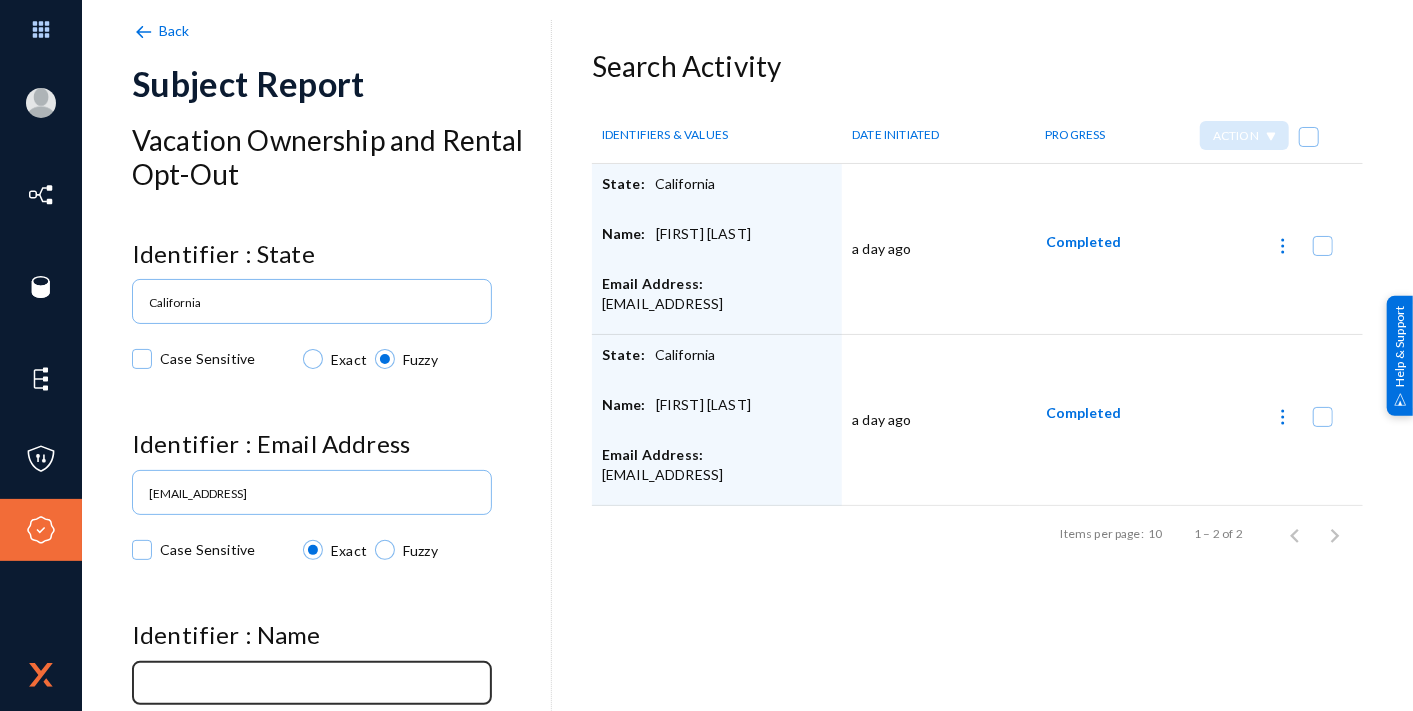click 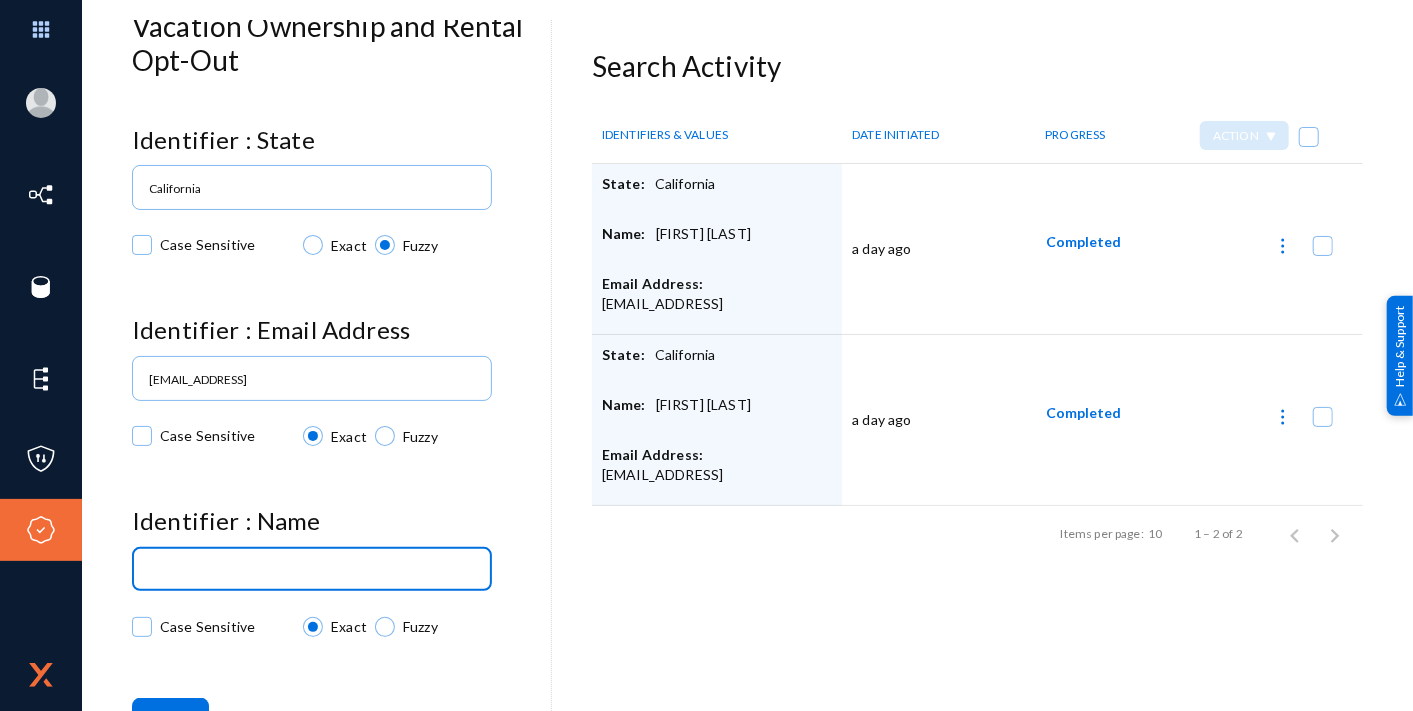 scroll, scrollTop: 114, scrollLeft: 0, axis: vertical 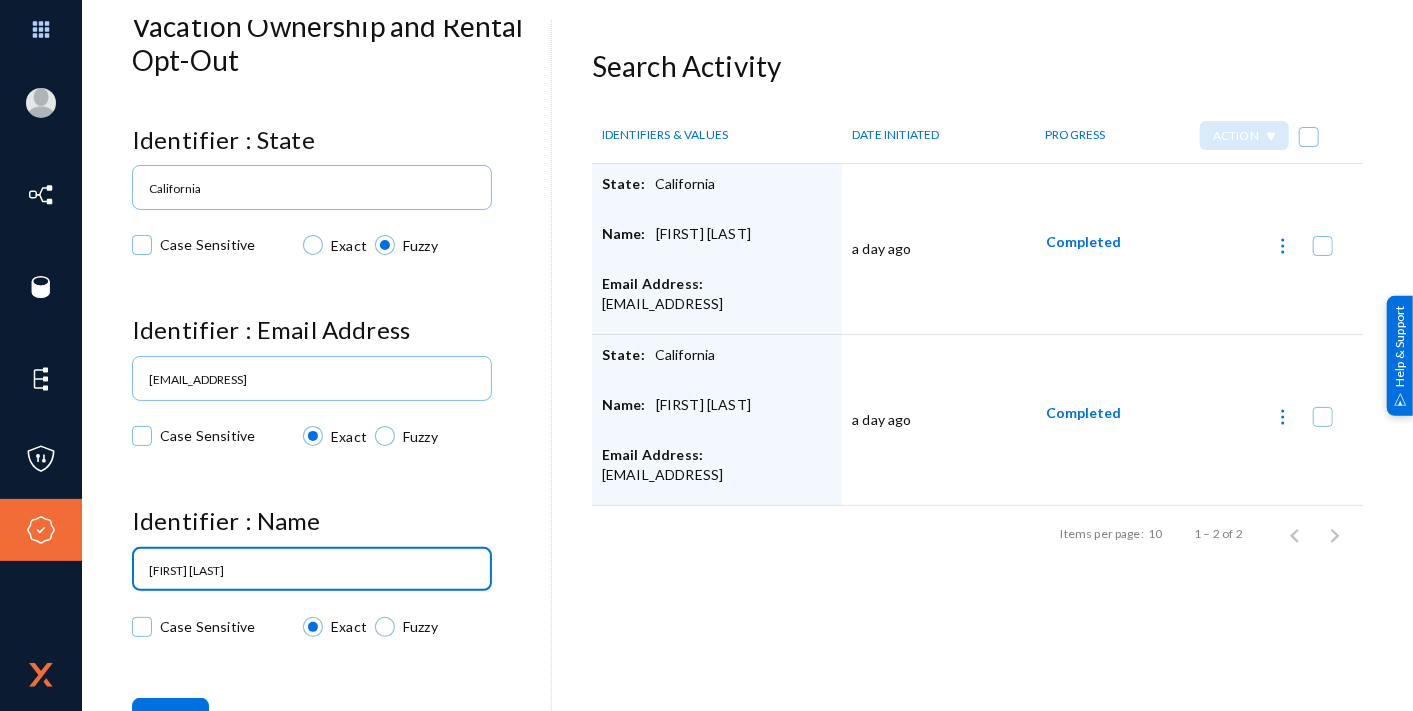 type on "[FIRST] [LAST]" 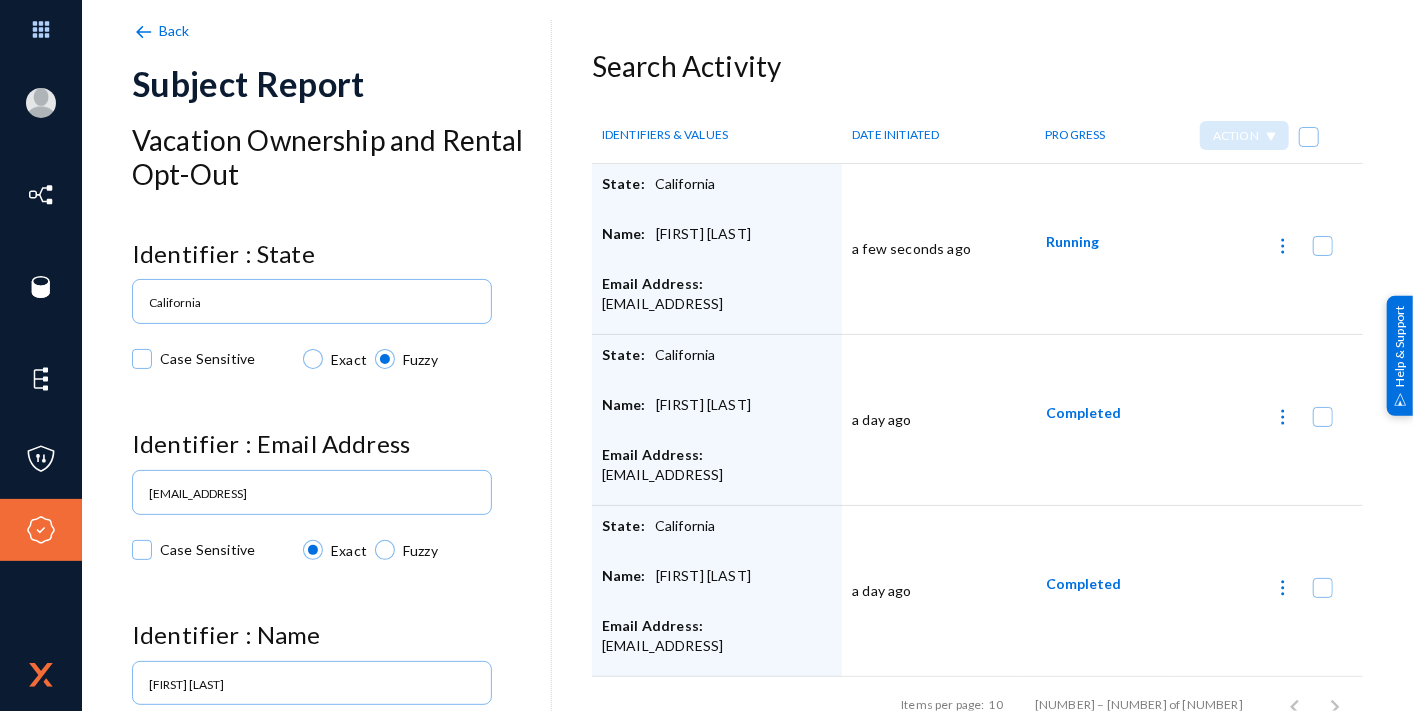 scroll, scrollTop: 114, scrollLeft: 0, axis: vertical 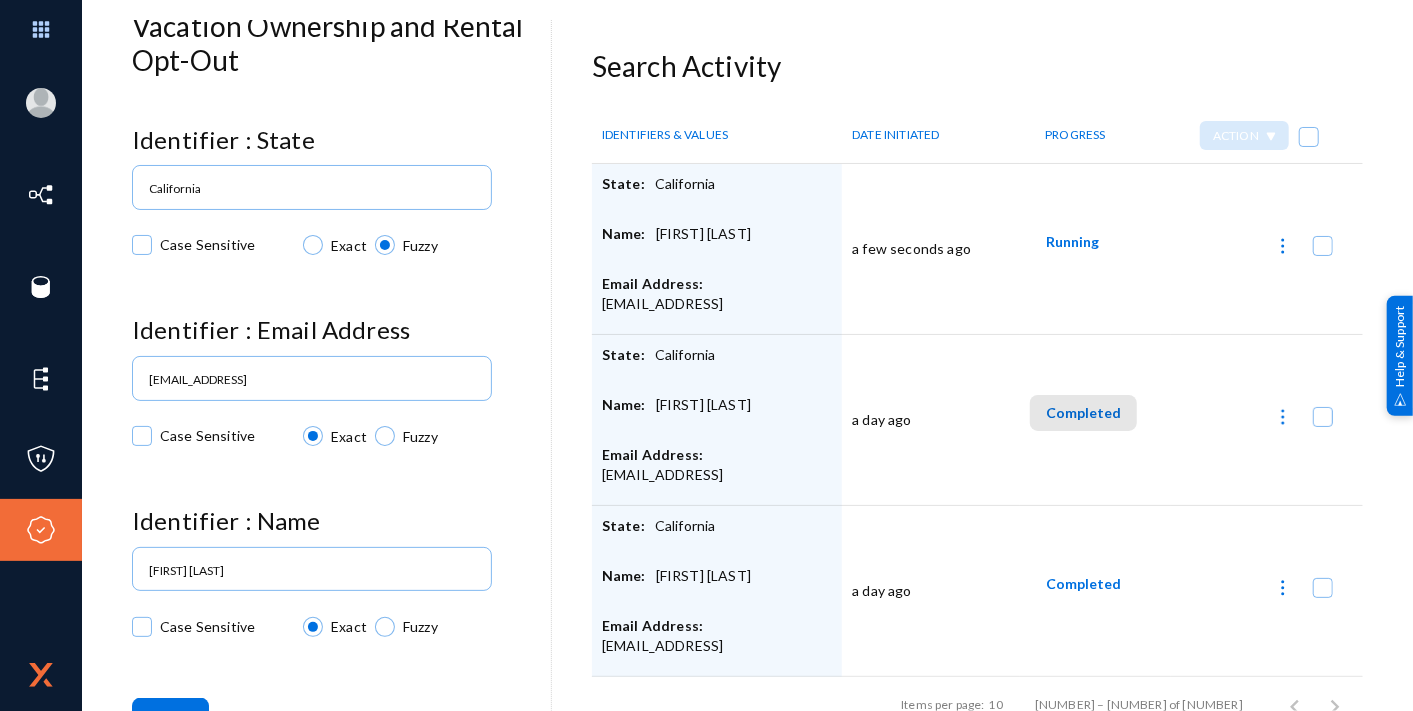 click on "Completed" 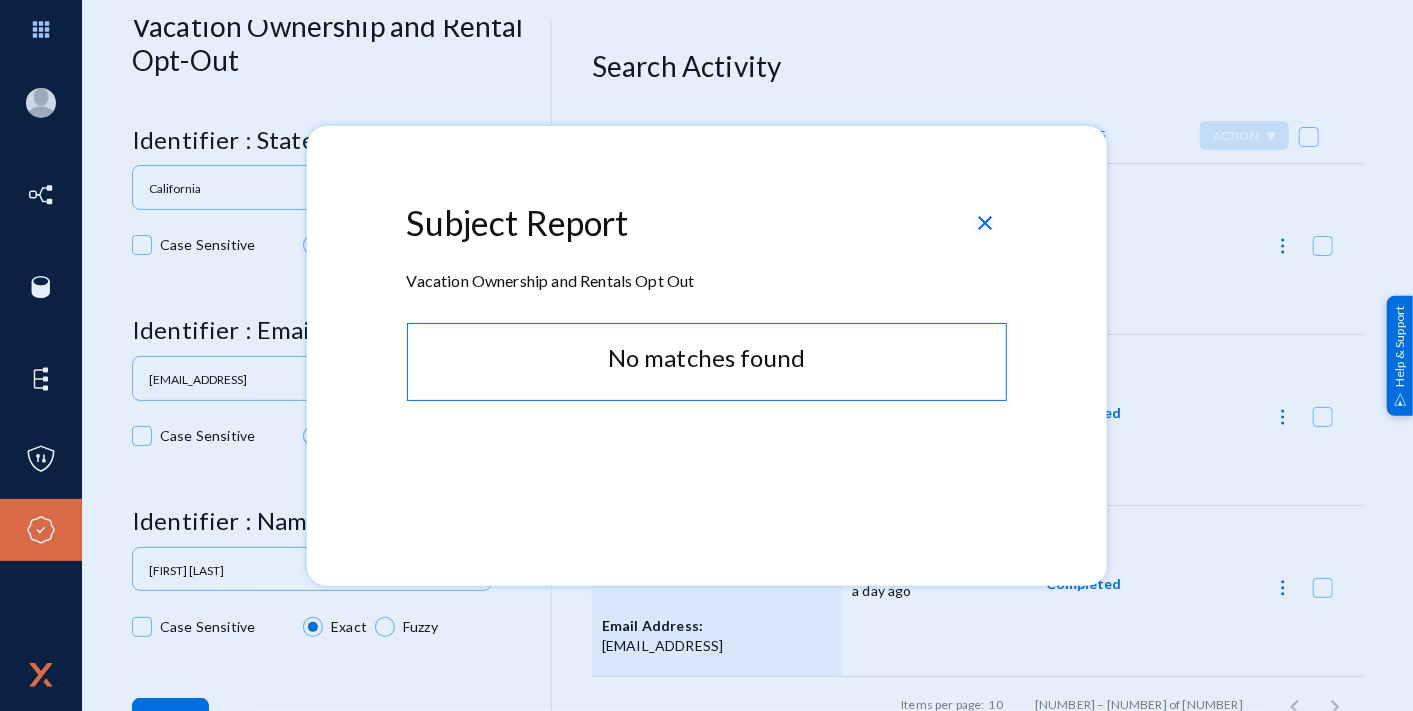 click on "close" at bounding box center (986, 223) 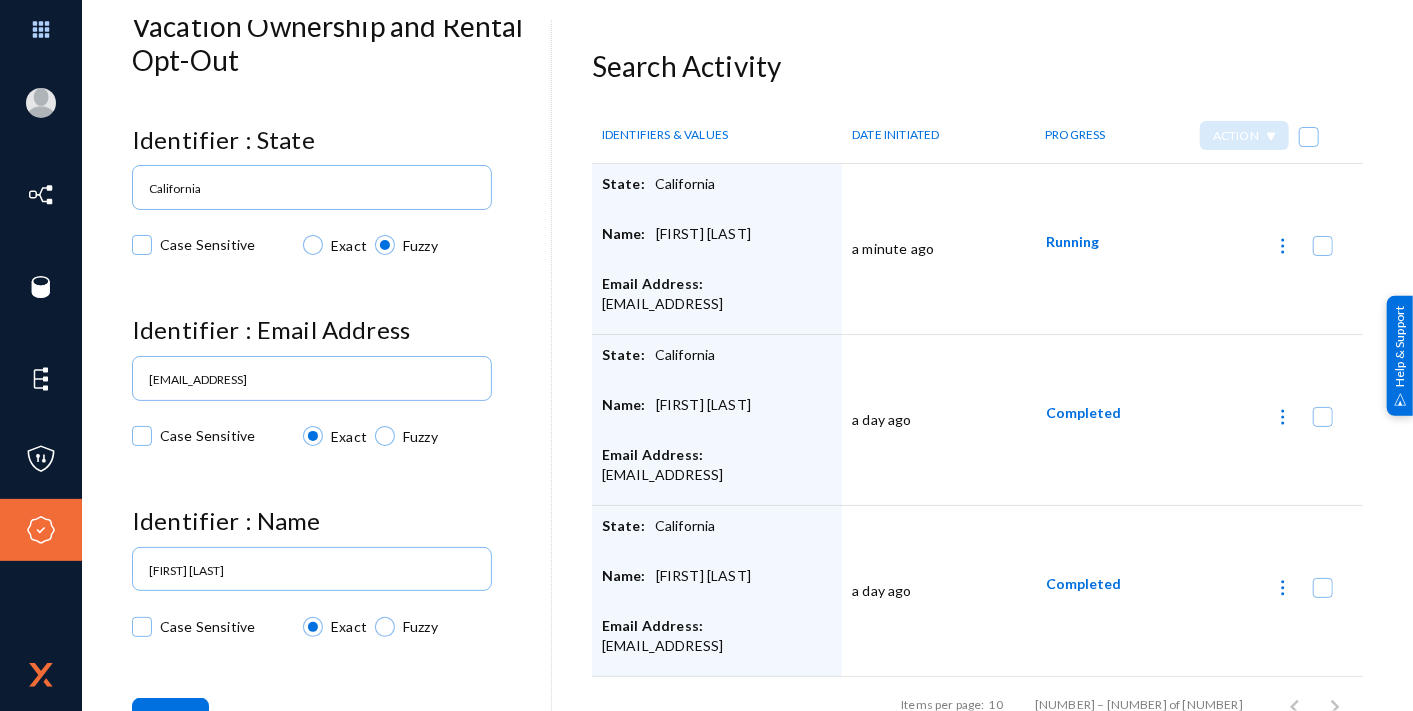 click at bounding box center [142, 245] 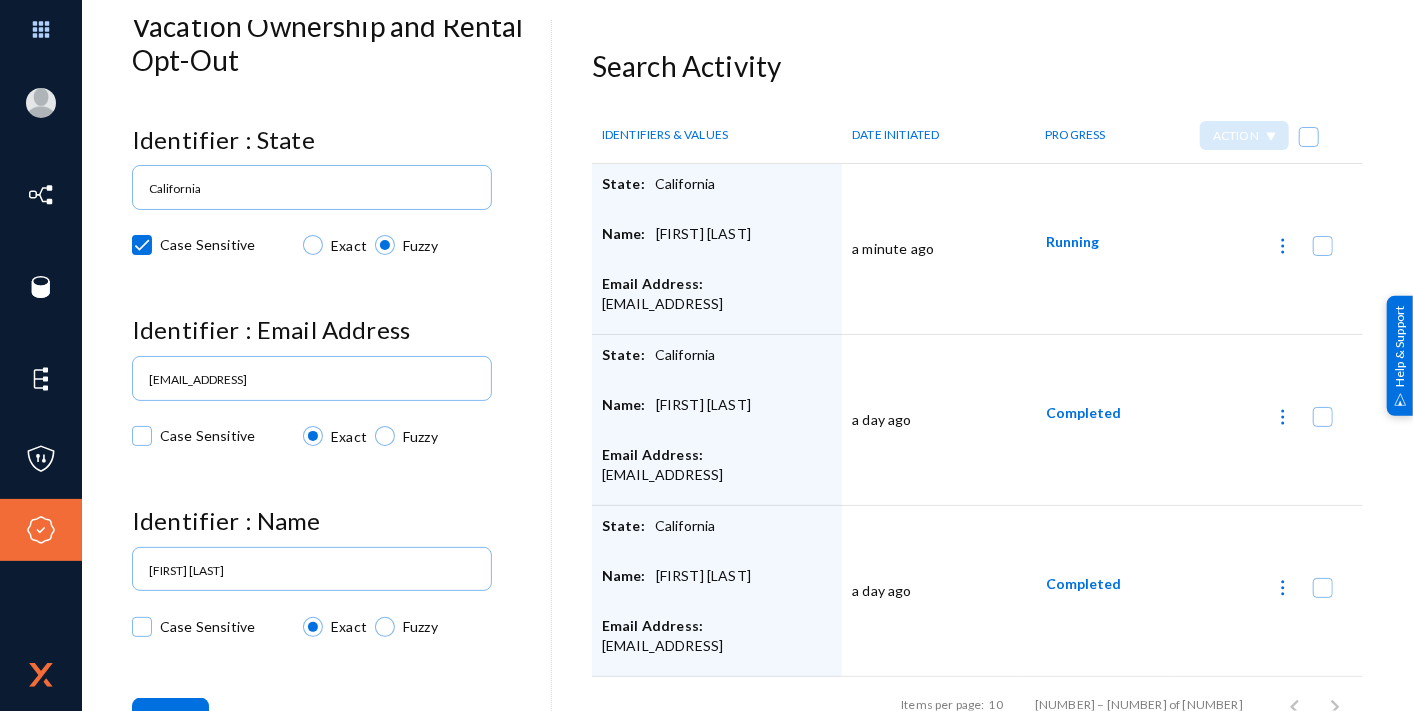 click on "Case Sensitive" at bounding box center (207, 436) 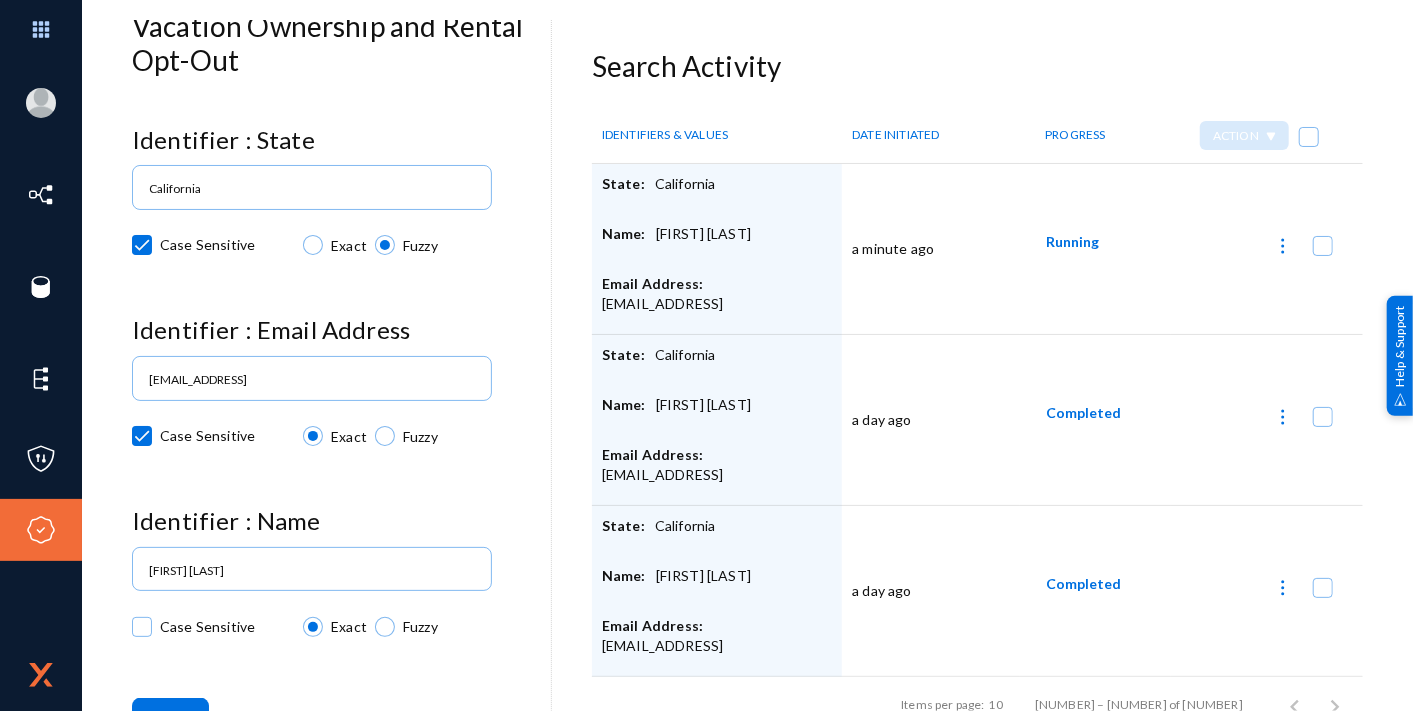 click at bounding box center [142, 627] 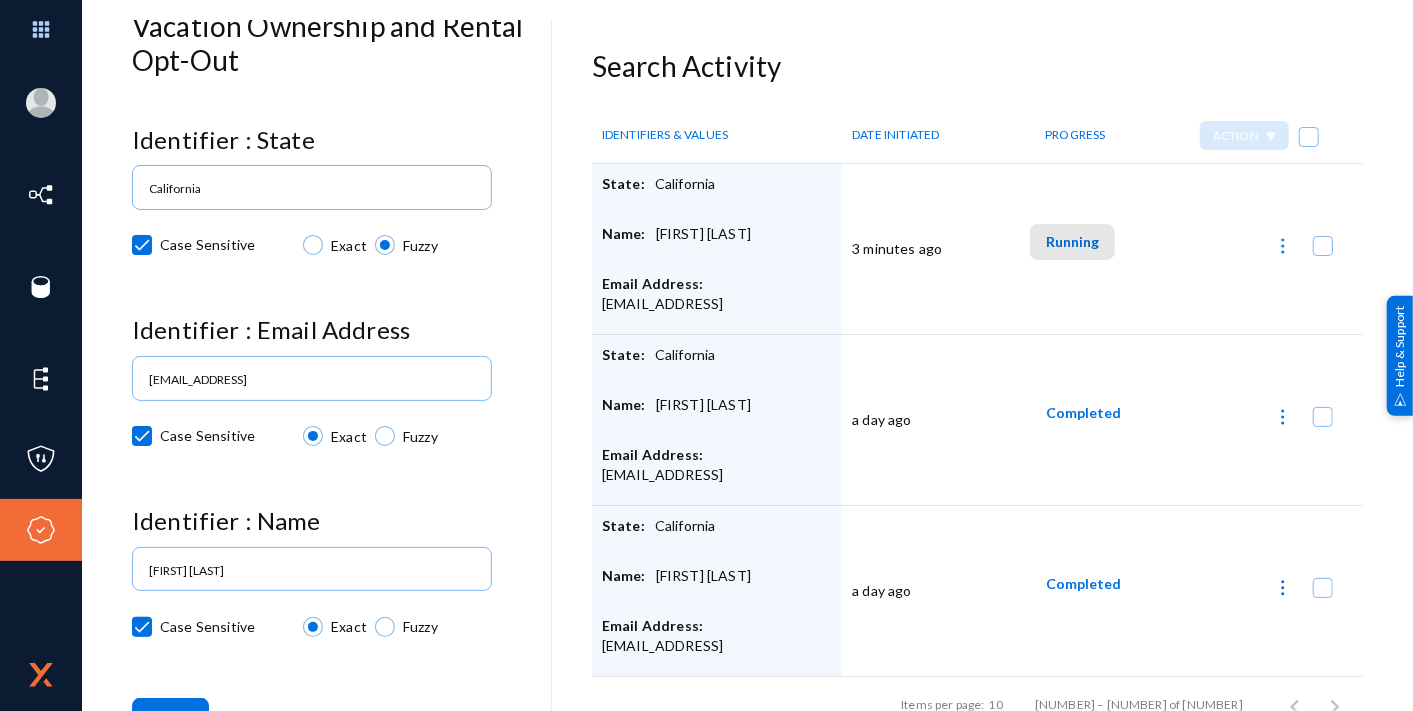 click on "Running" 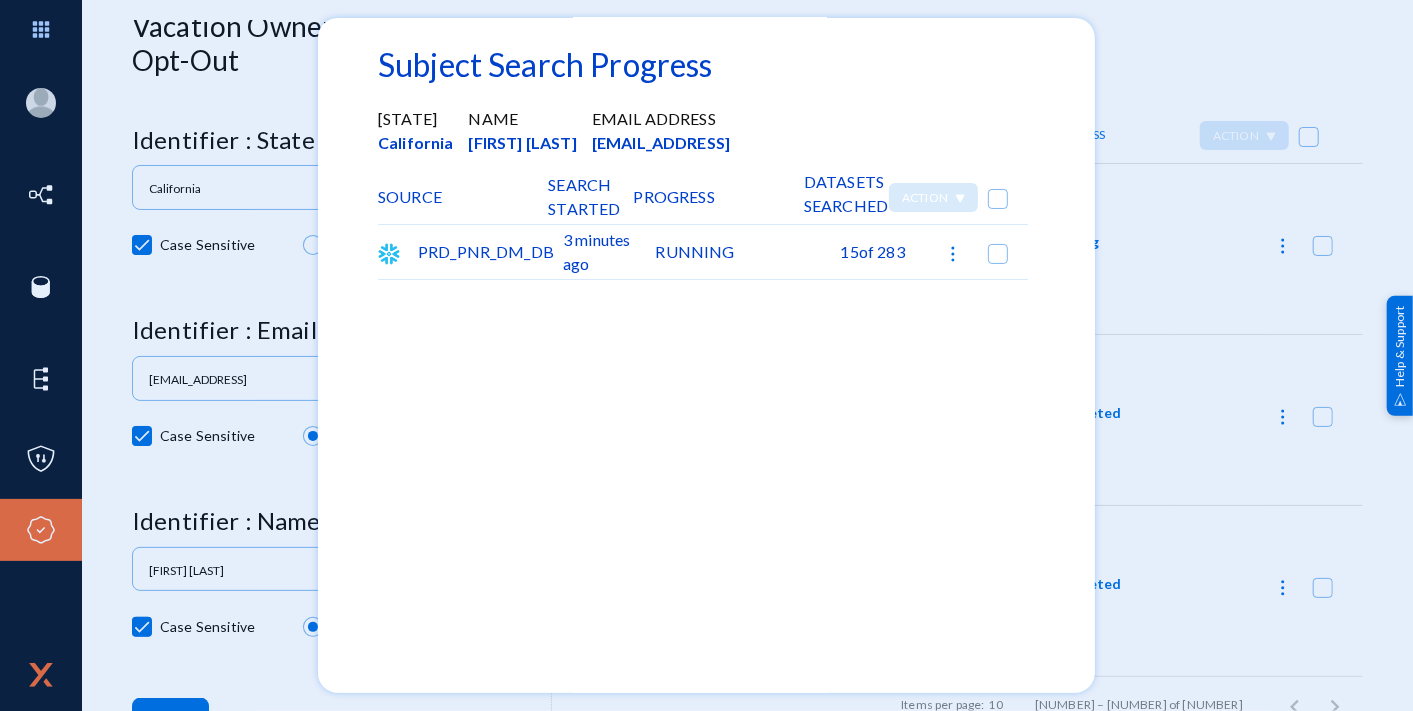 scroll, scrollTop: 0, scrollLeft: 0, axis: both 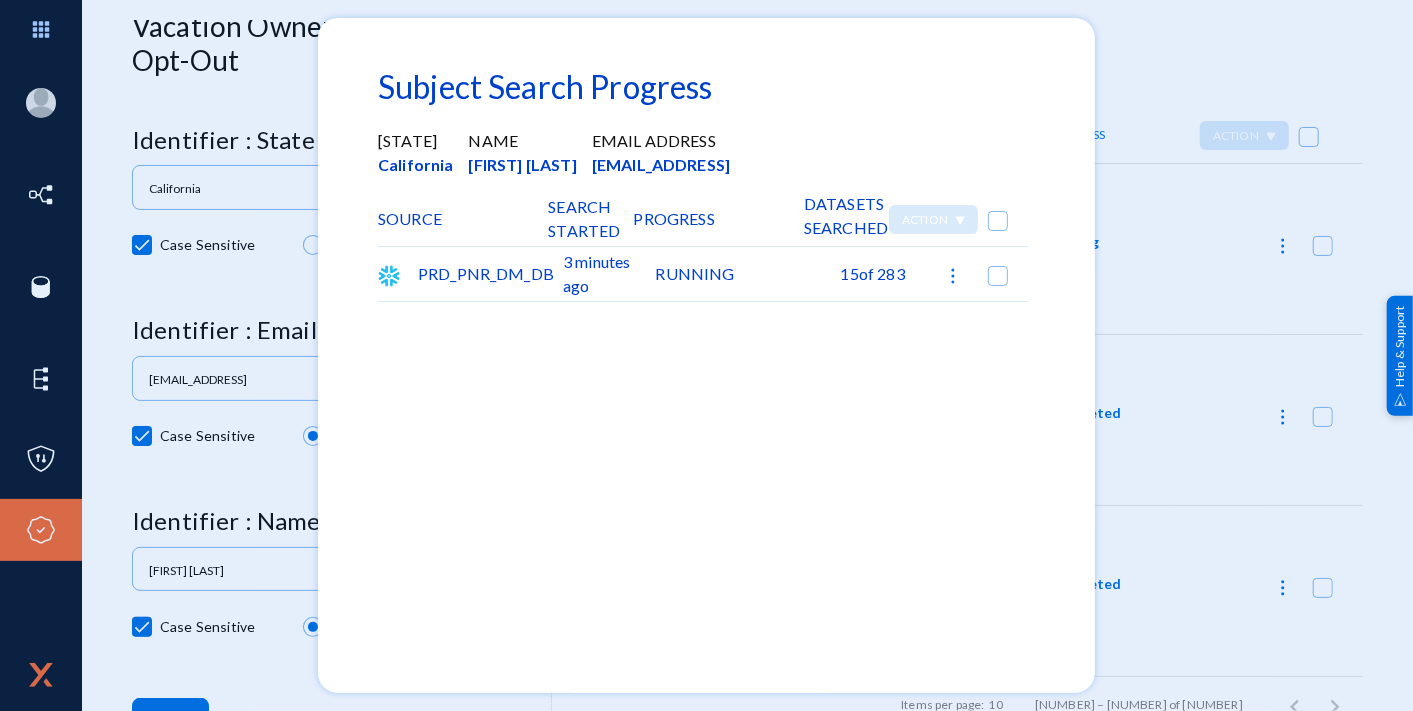 click at bounding box center [706, 355] 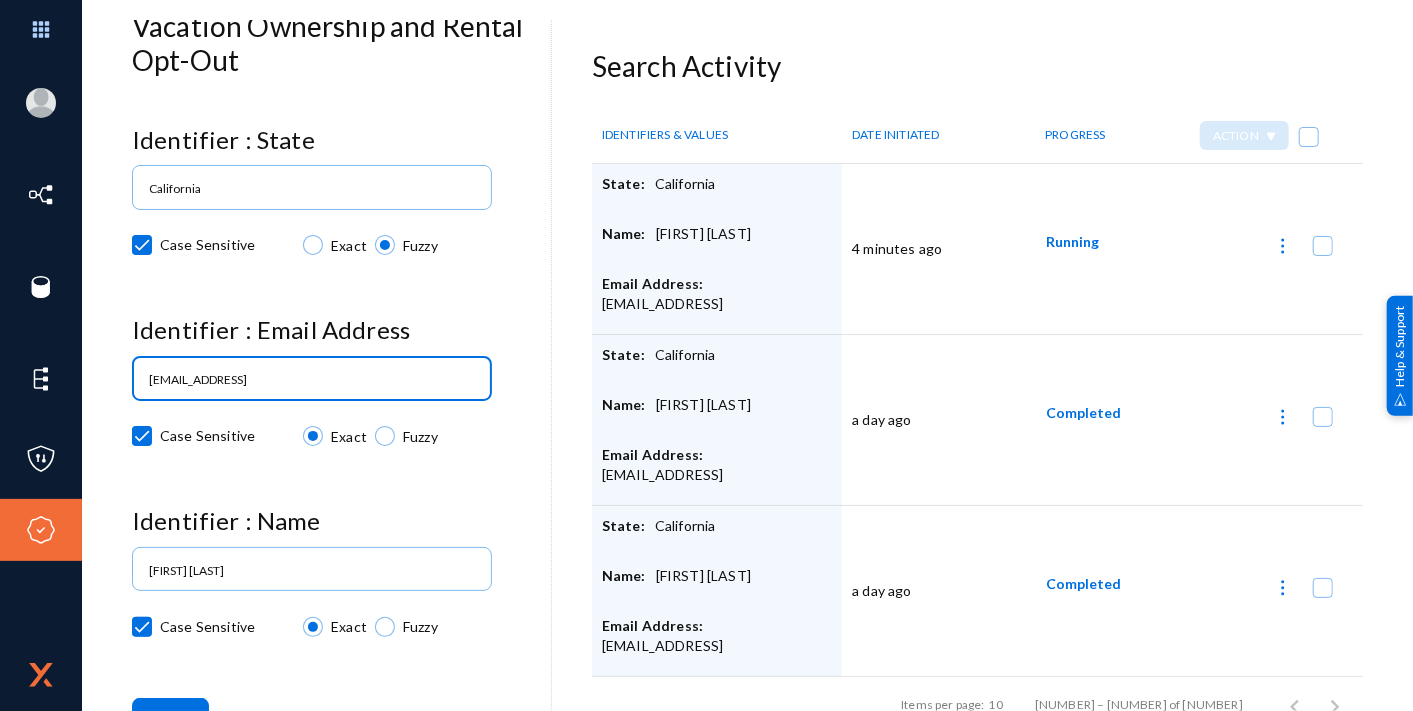 drag, startPoint x: 325, startPoint y: 380, endPoint x: 114, endPoint y: 389, distance: 211.19185 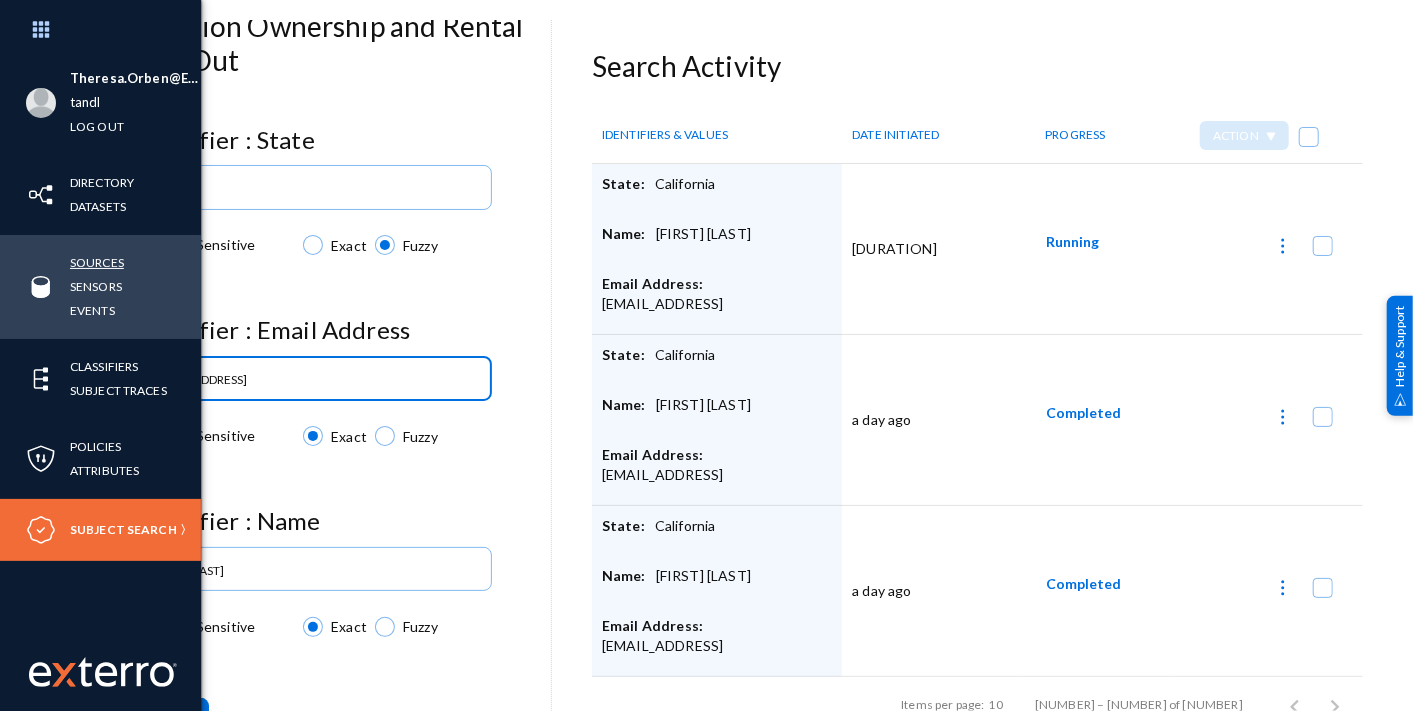 click on "Sources" at bounding box center [97, 262] 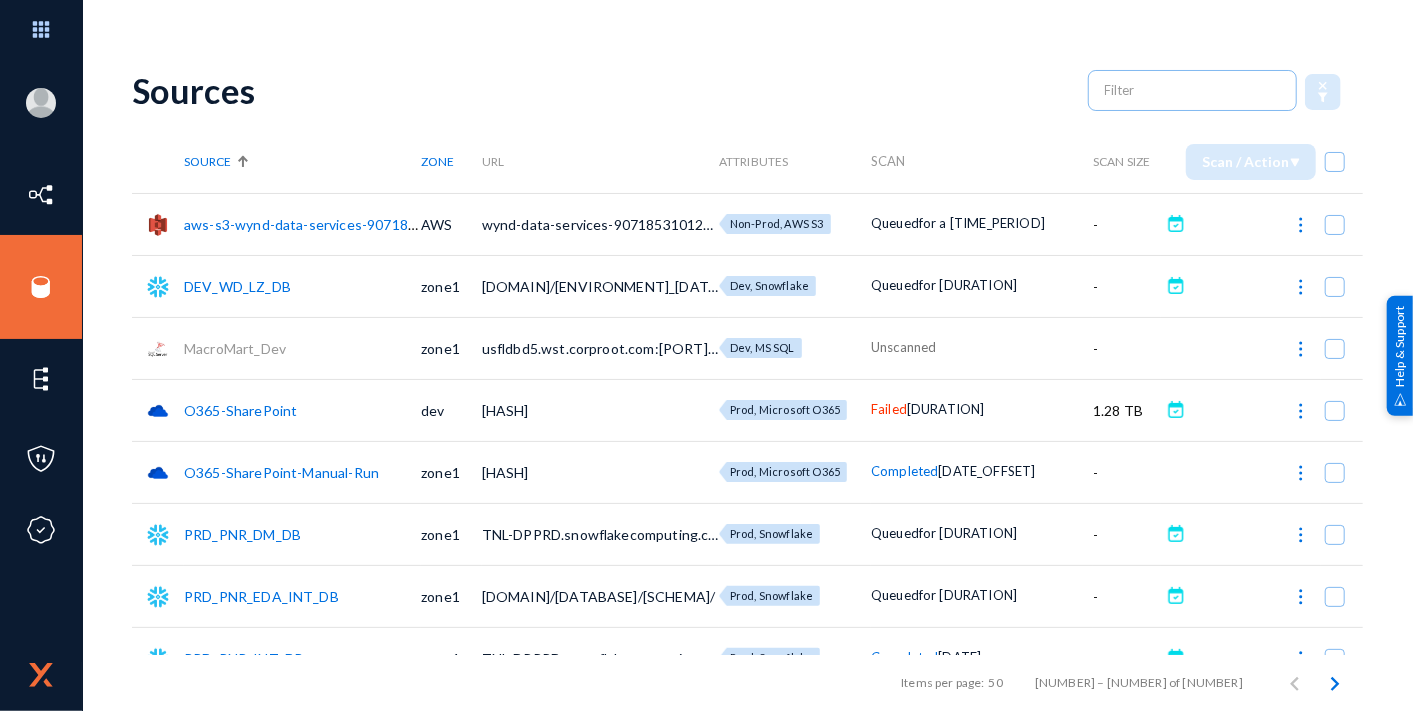 click on "PRD_PNR_DM_DB" 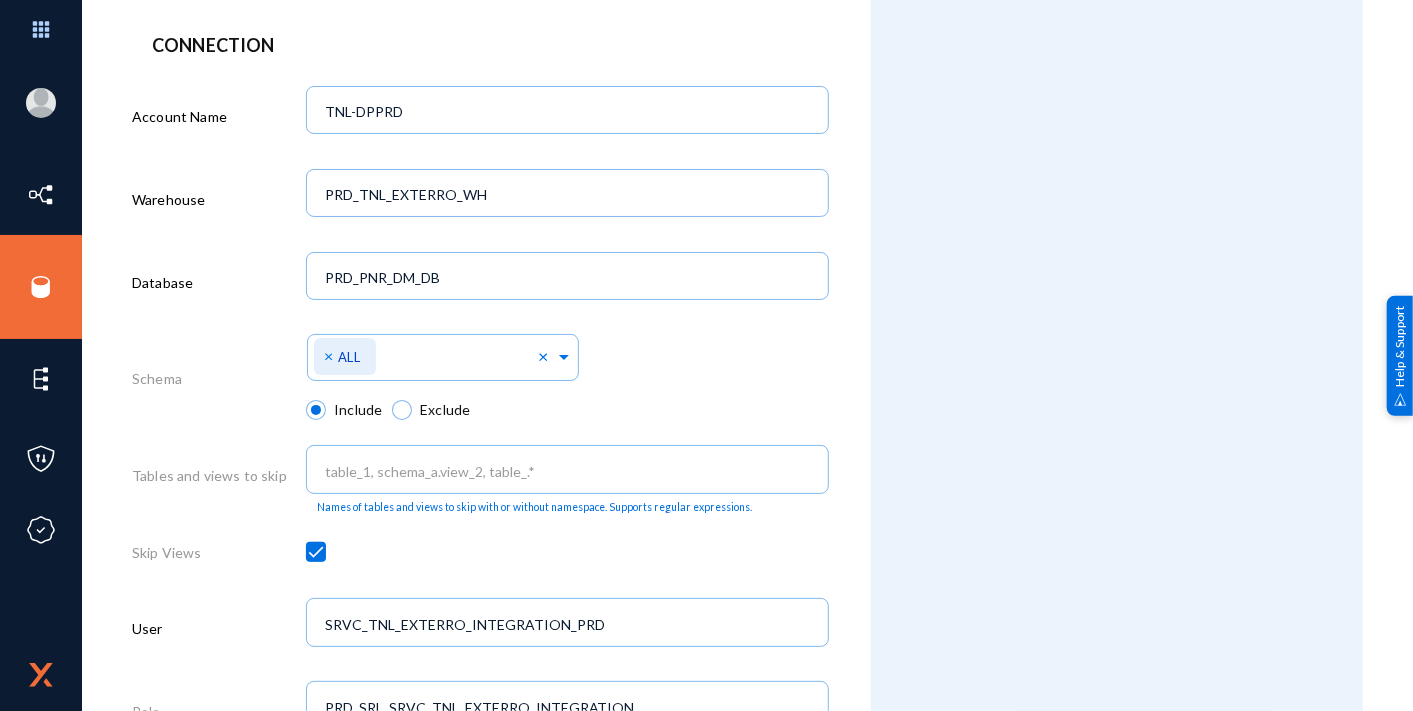 scroll, scrollTop: 555, scrollLeft: 0, axis: vertical 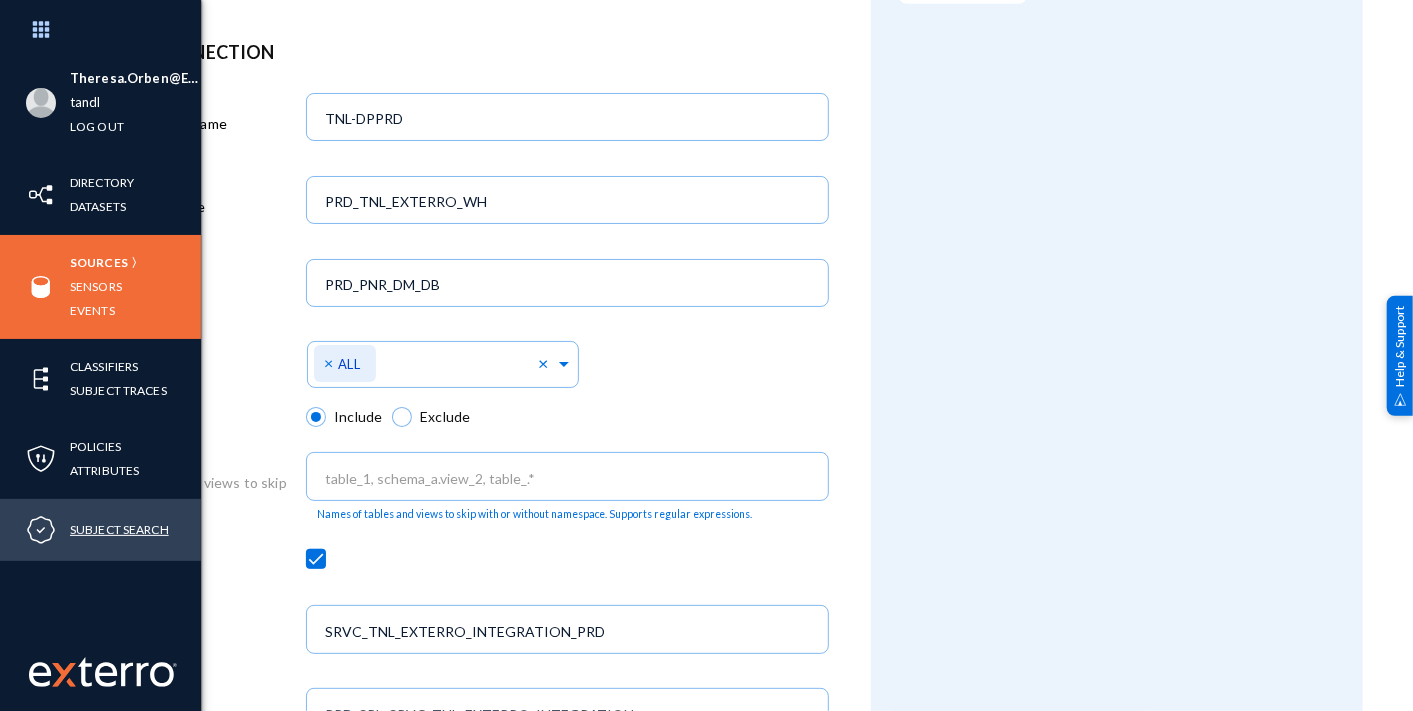 click on "Subject Search" at bounding box center [119, 529] 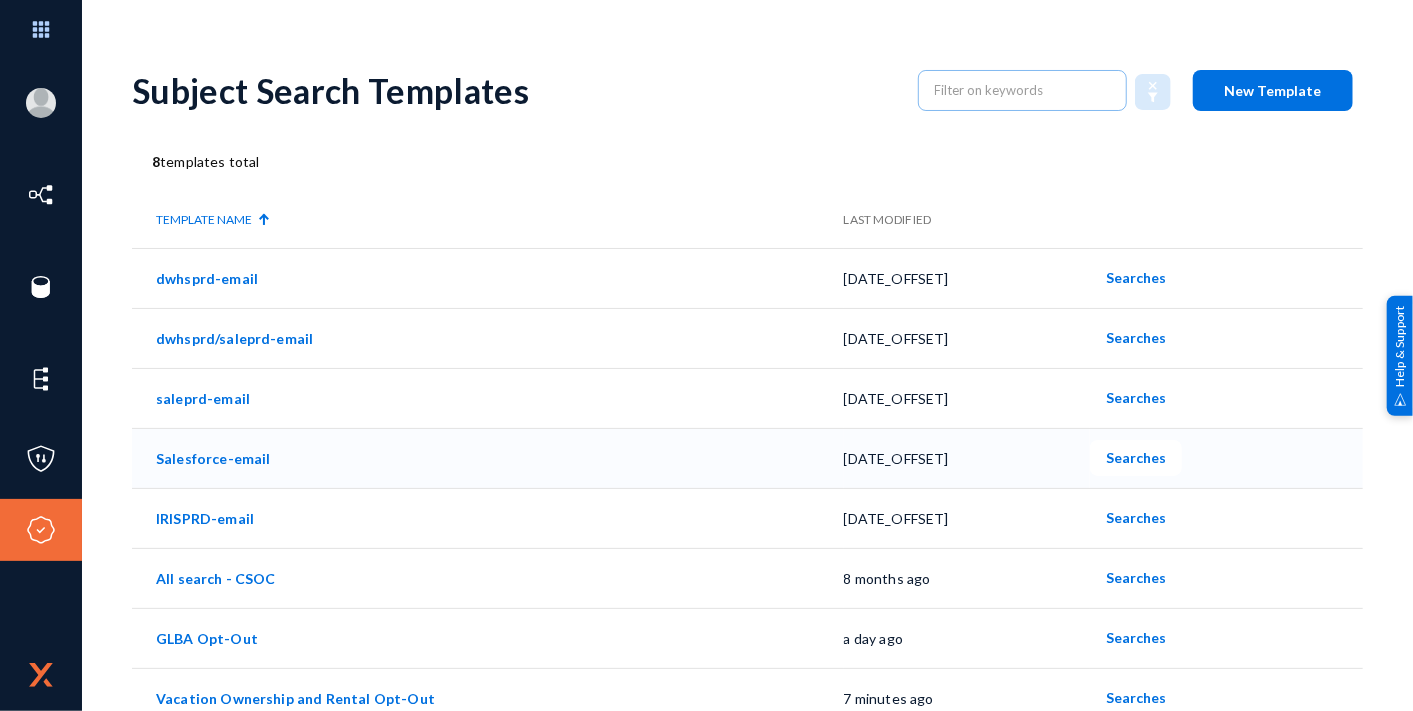 scroll, scrollTop: 17, scrollLeft: 0, axis: vertical 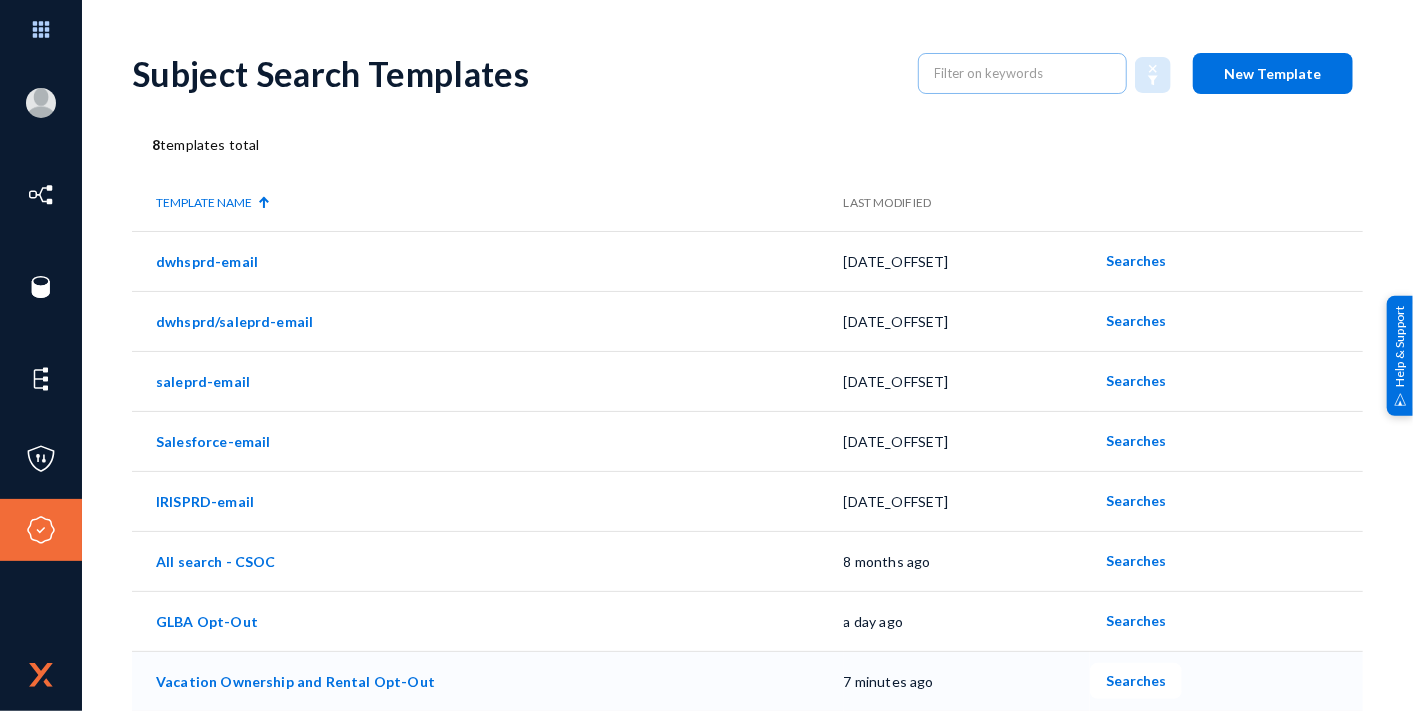 click on "Vacation Ownership and Rental Opt-Out" 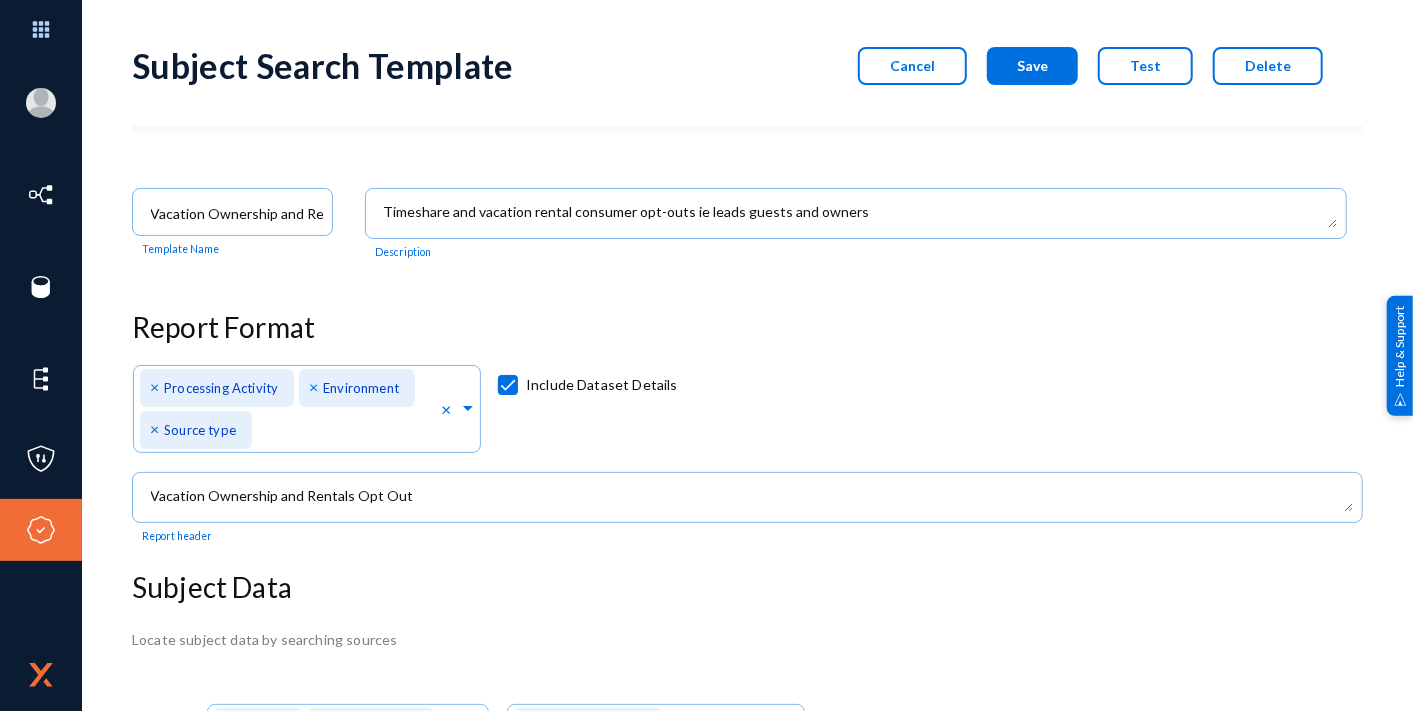 scroll, scrollTop: 0, scrollLeft: 0, axis: both 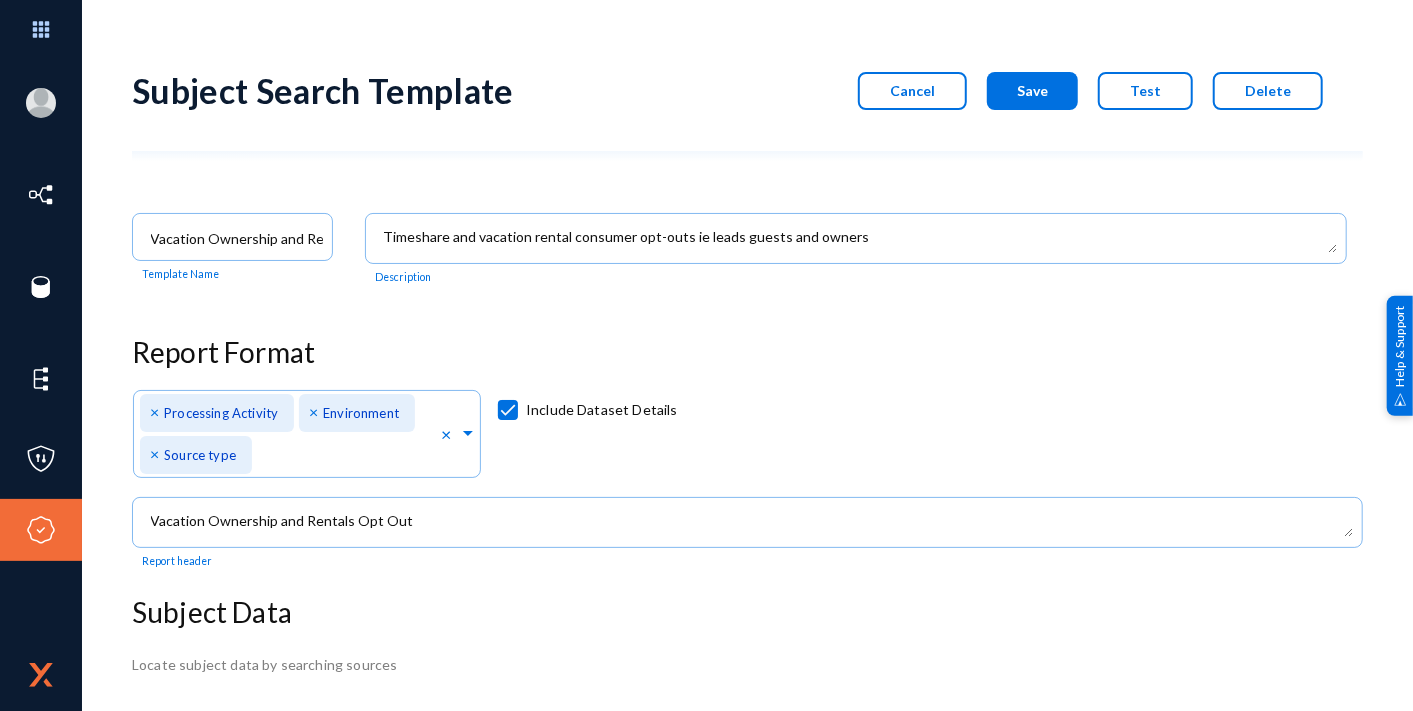 click on "Test" 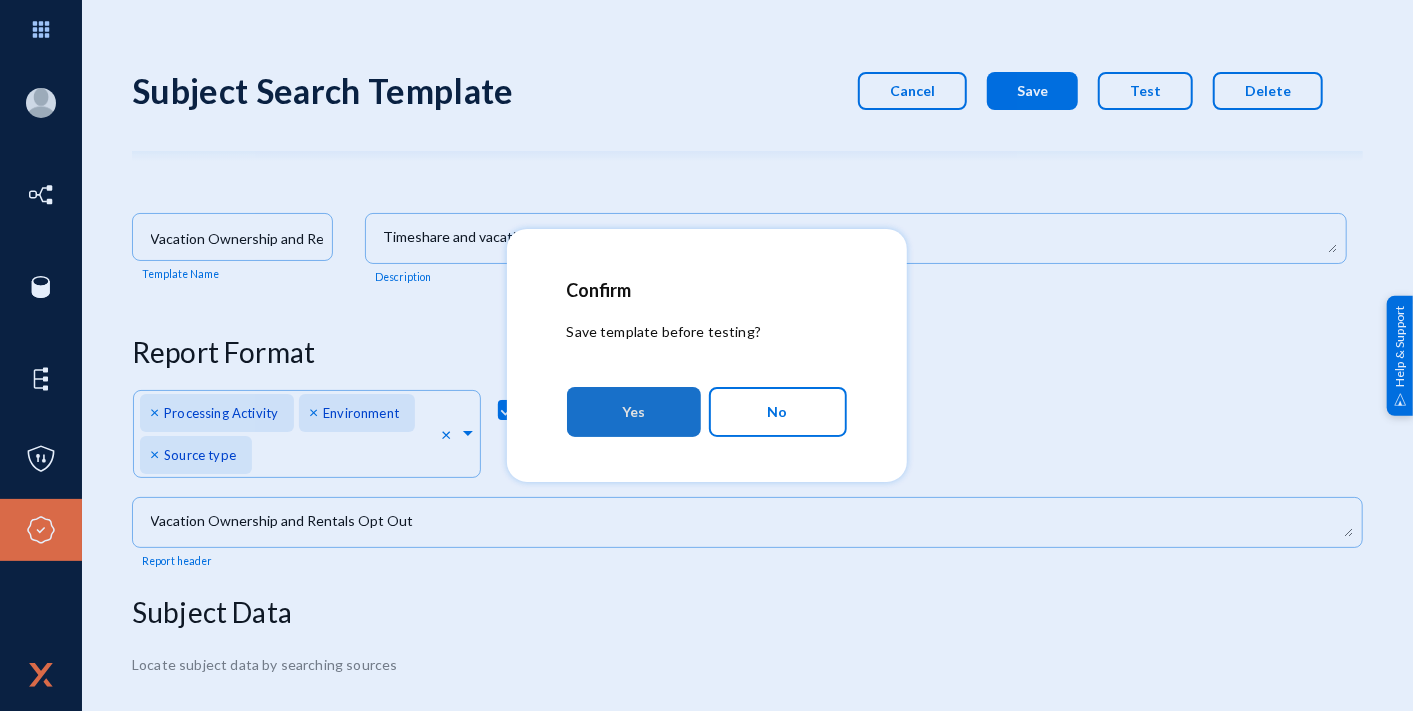 click on "Yes" at bounding box center [634, 412] 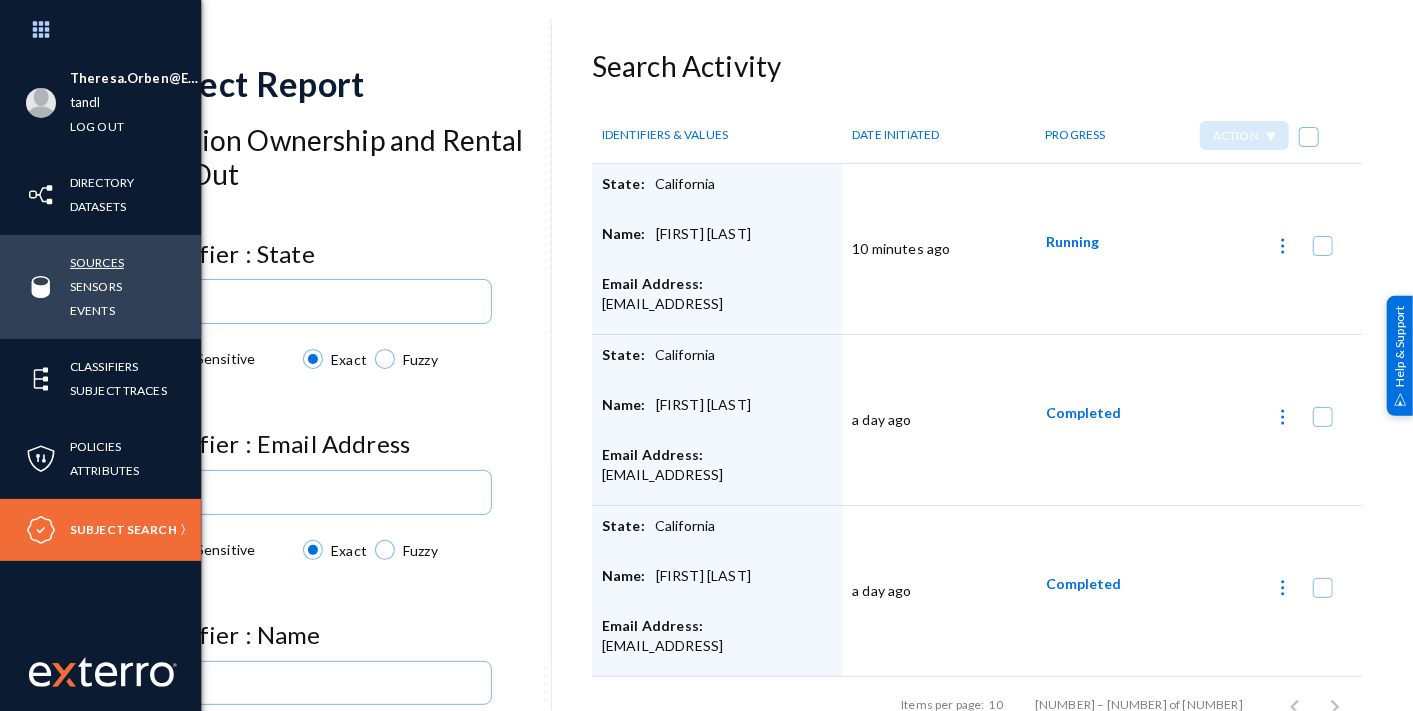 click on "Sources" at bounding box center [97, 262] 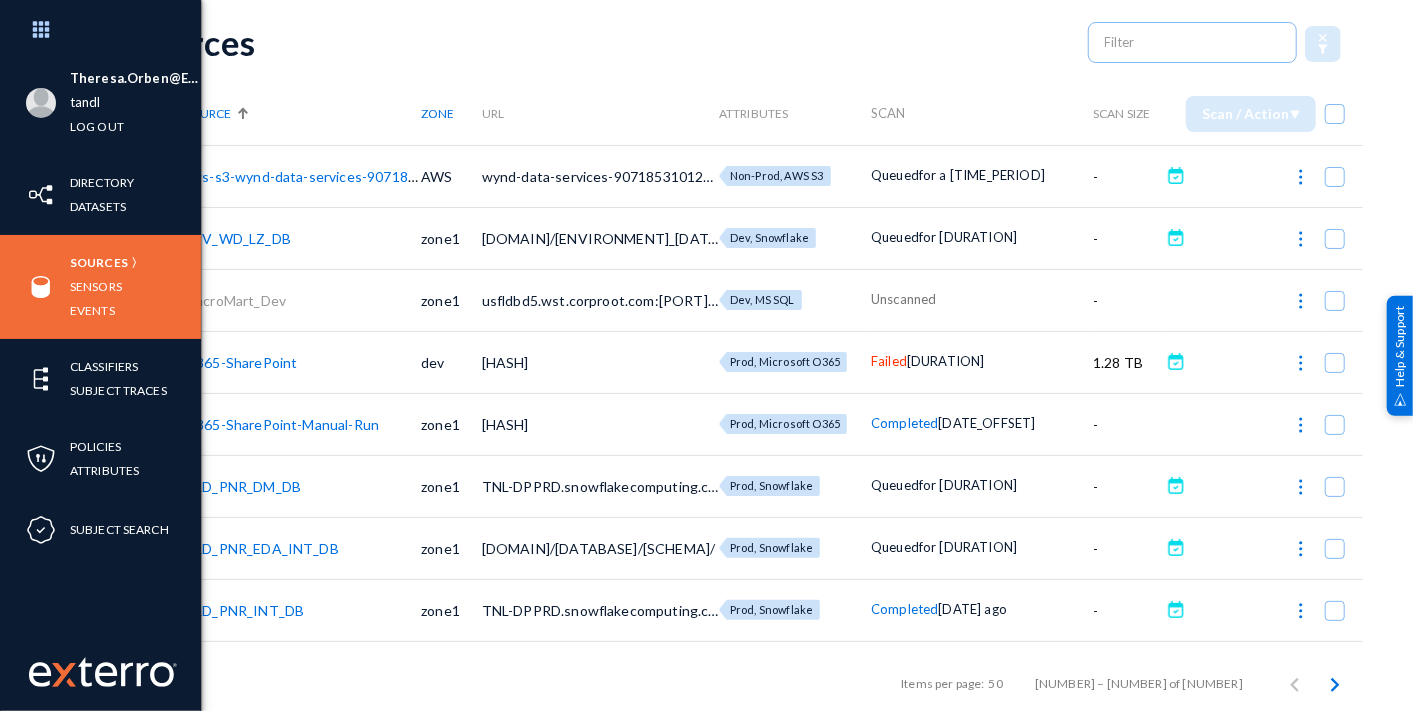 scroll, scrollTop: 0, scrollLeft: 0, axis: both 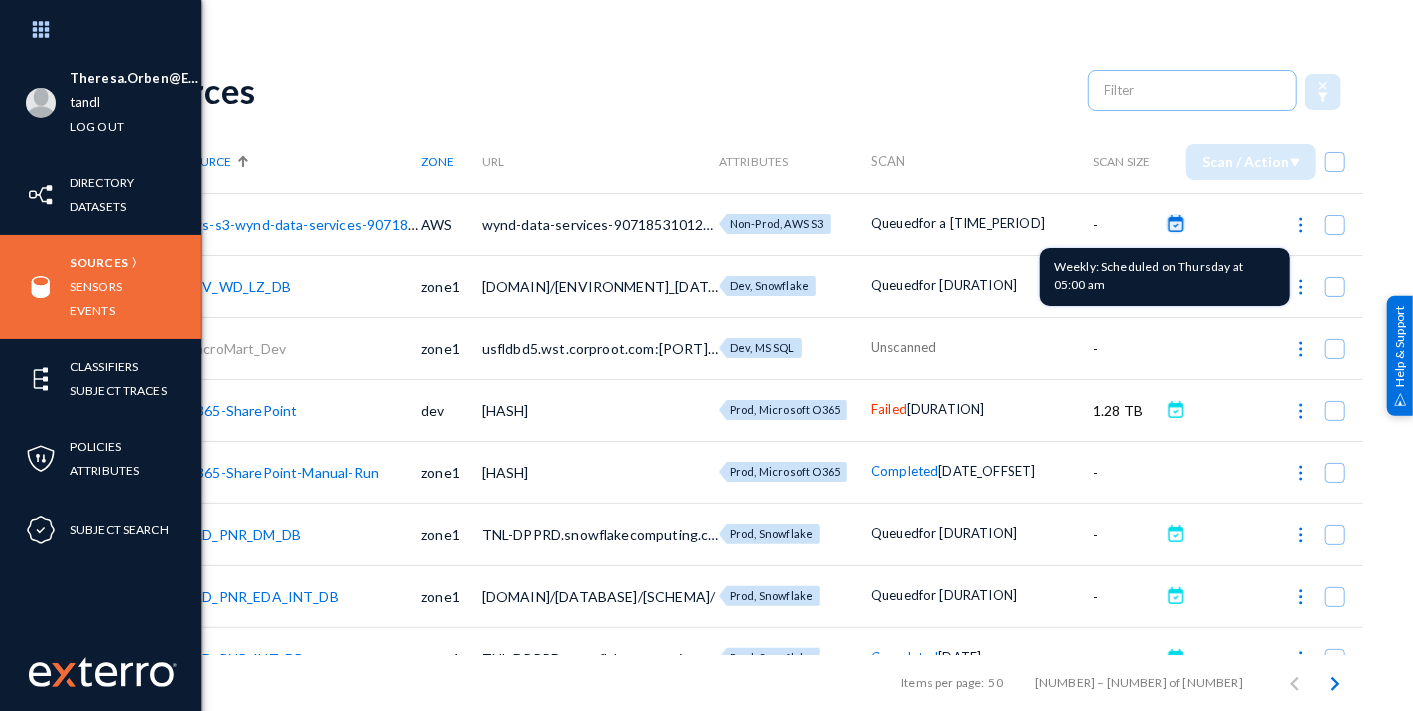 click 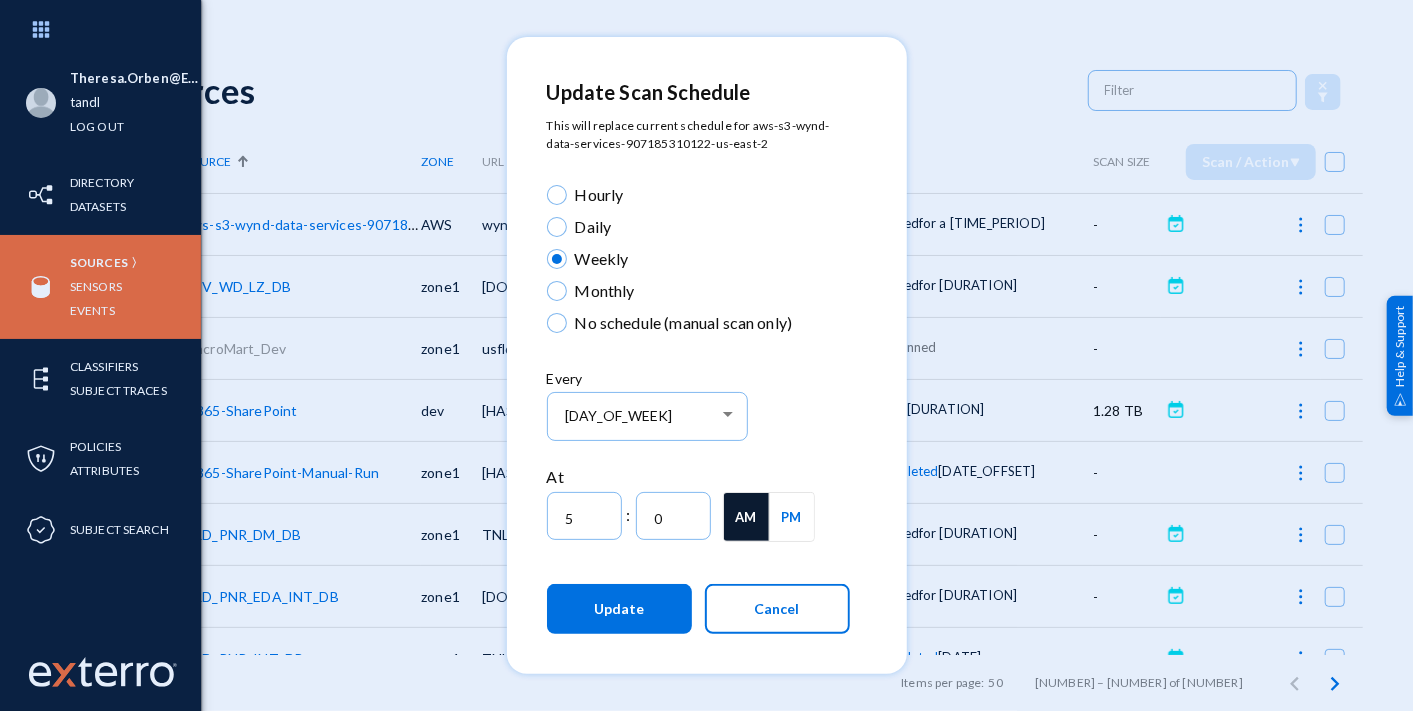 click on "Cancel" at bounding box center [777, 608] 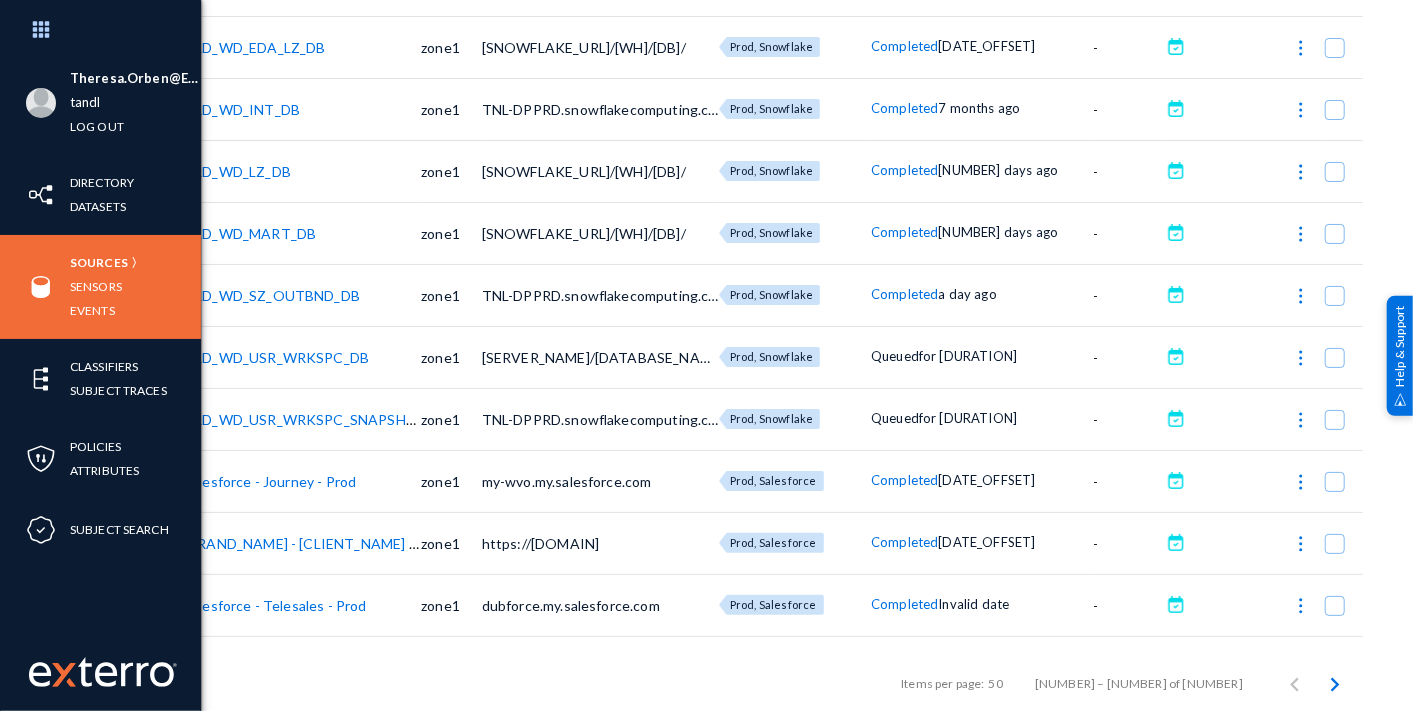 scroll, scrollTop: 1111, scrollLeft: 0, axis: vertical 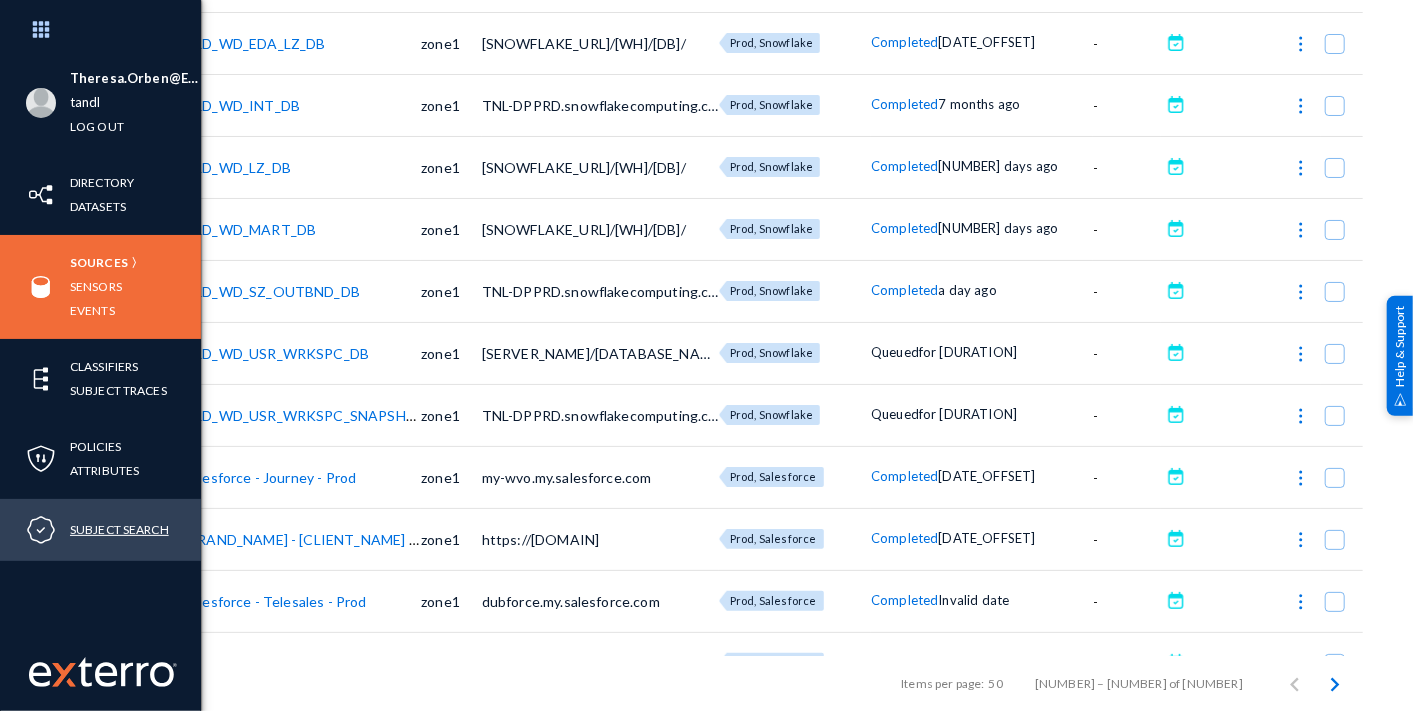 click on "Subject Search" at bounding box center [119, 529] 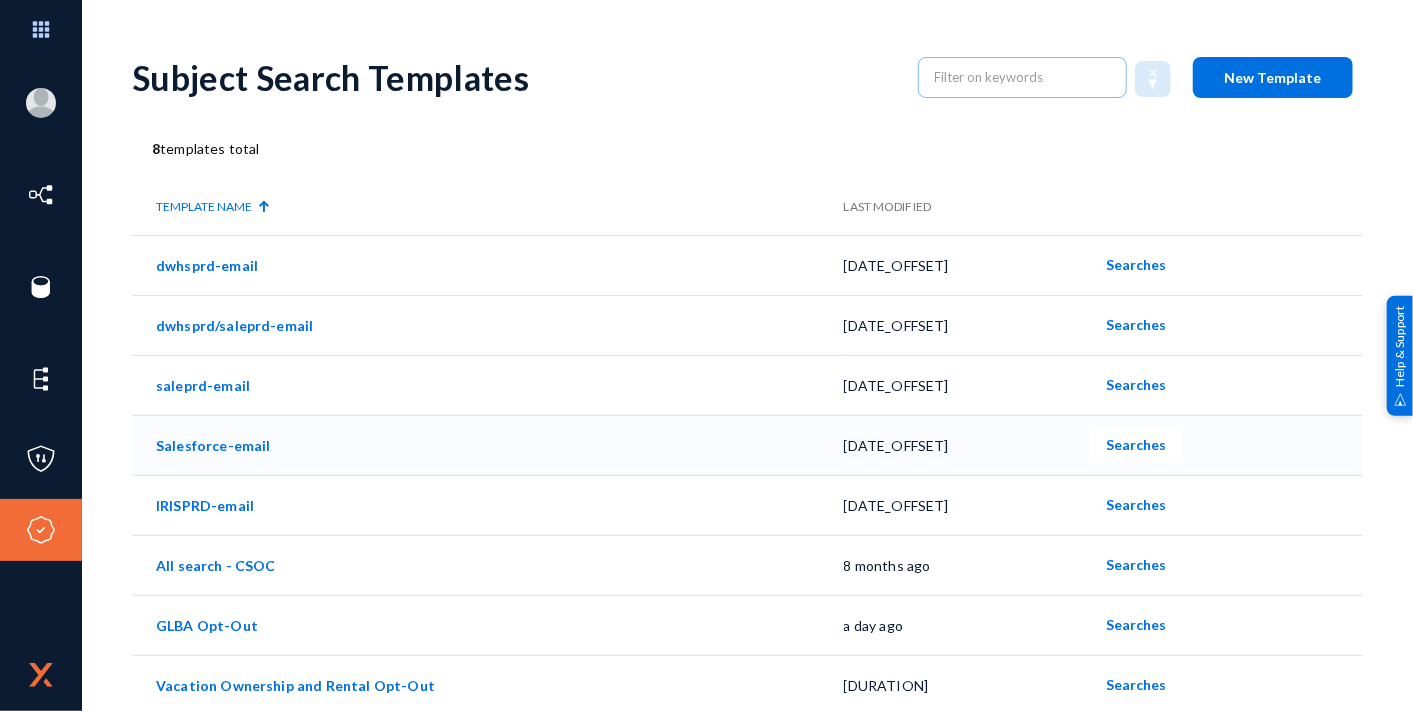 scroll, scrollTop: 17, scrollLeft: 0, axis: vertical 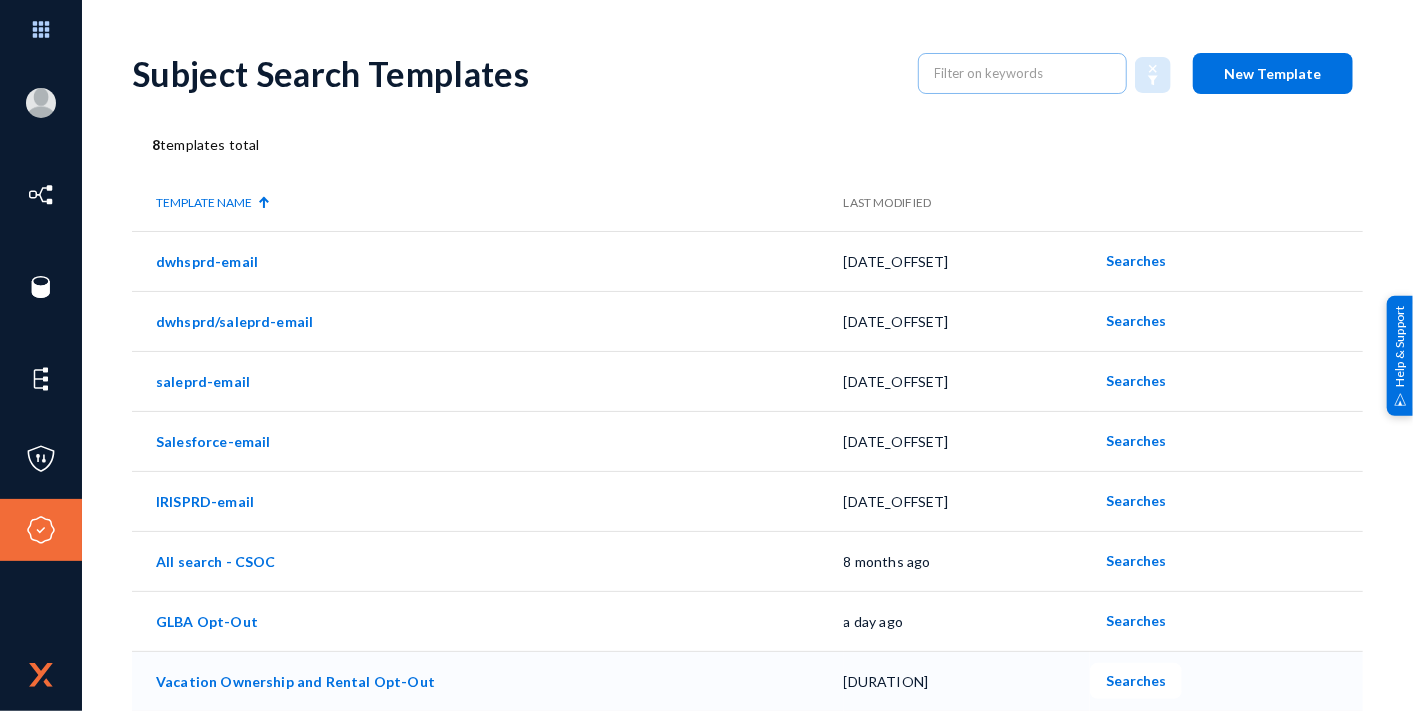 click on "Vacation Ownership and Rental Opt-Out" 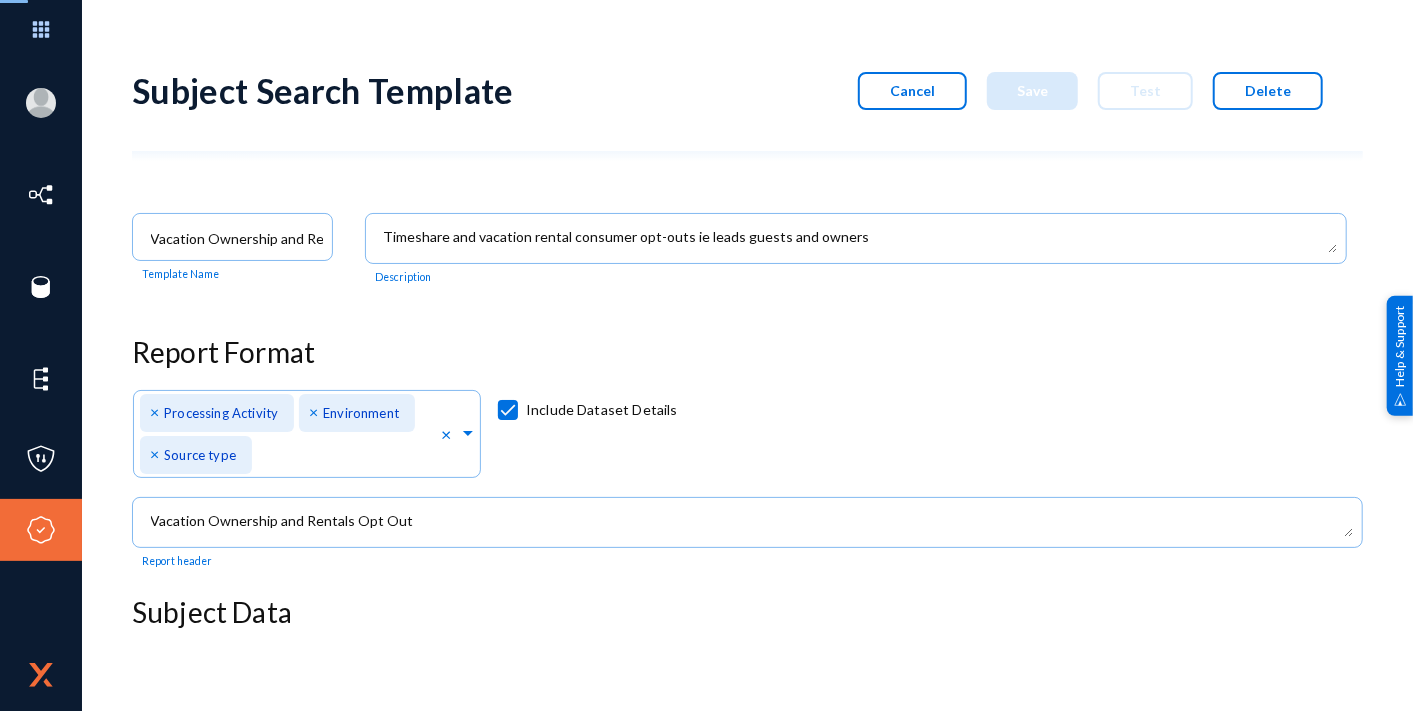 scroll, scrollTop: 0, scrollLeft: 0, axis: both 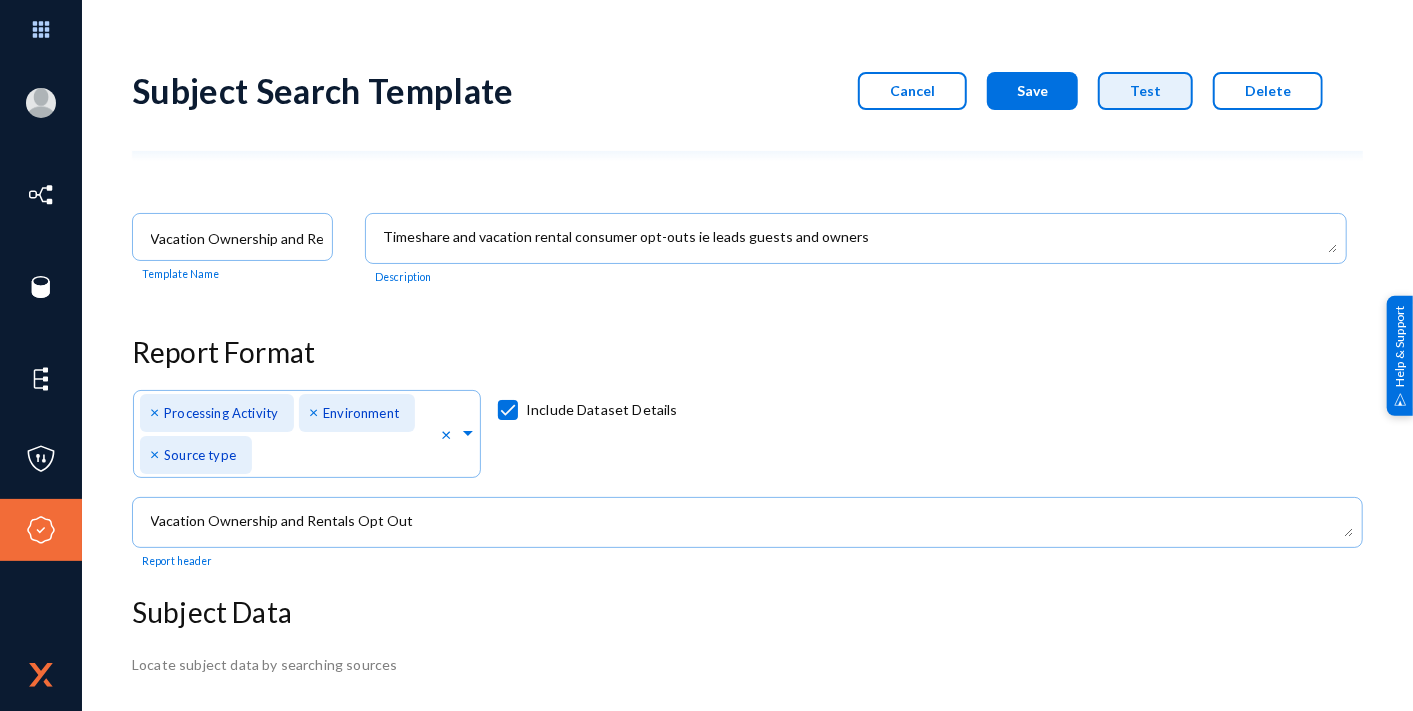 click on "Test" 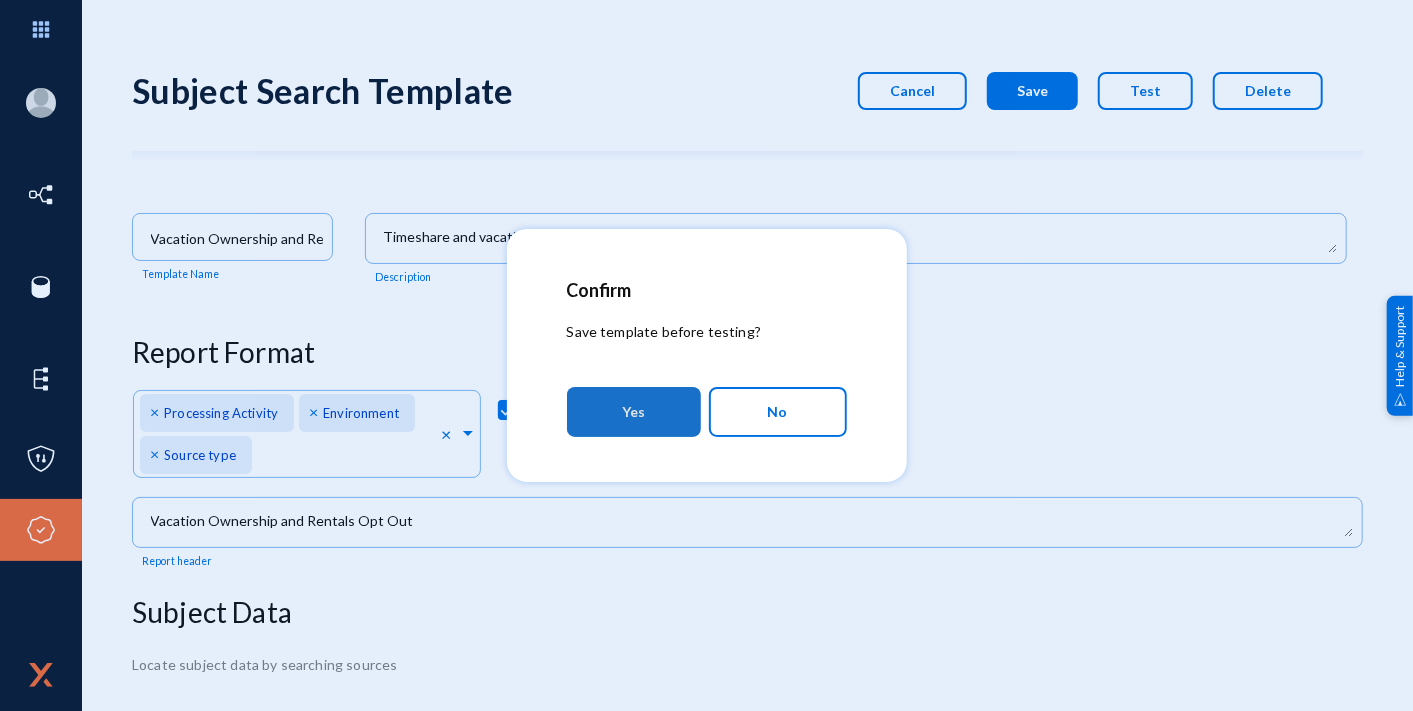 click on "Yes" at bounding box center (634, 412) 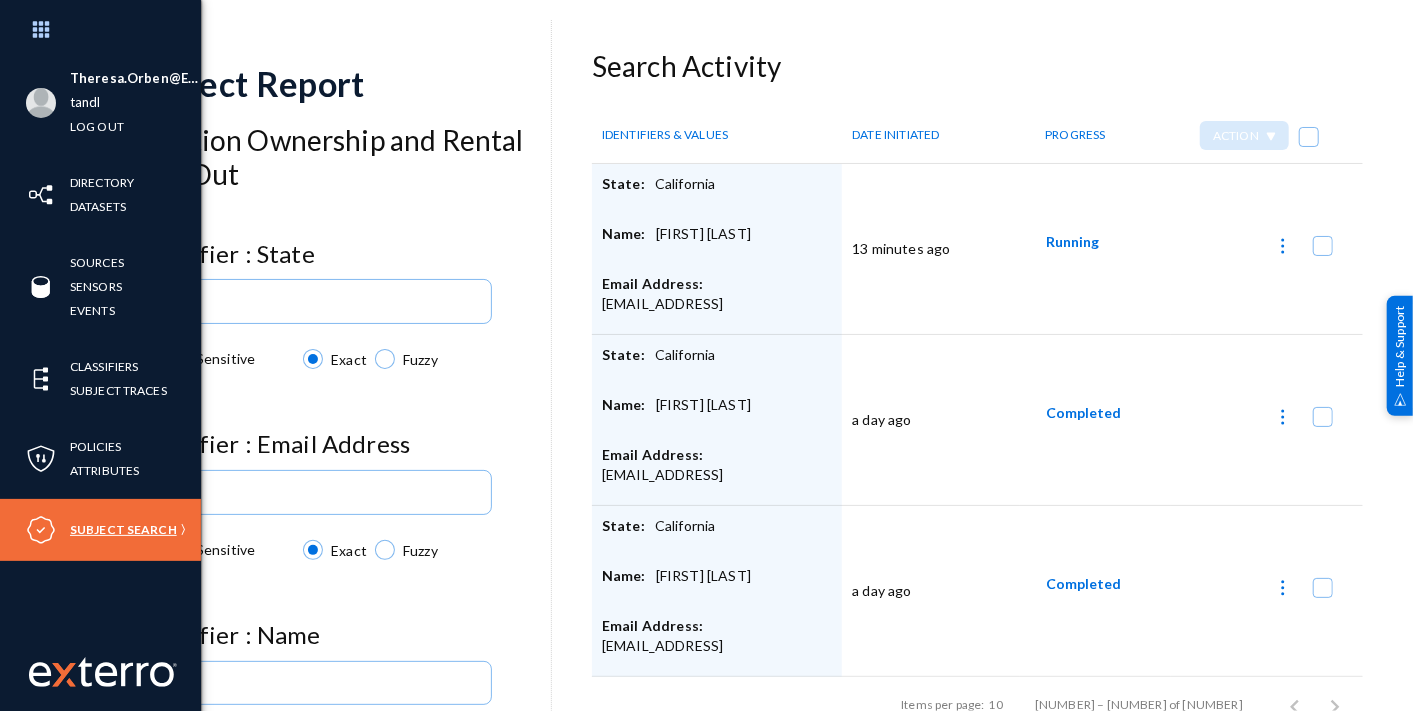 click on "Subject Search" at bounding box center [123, 529] 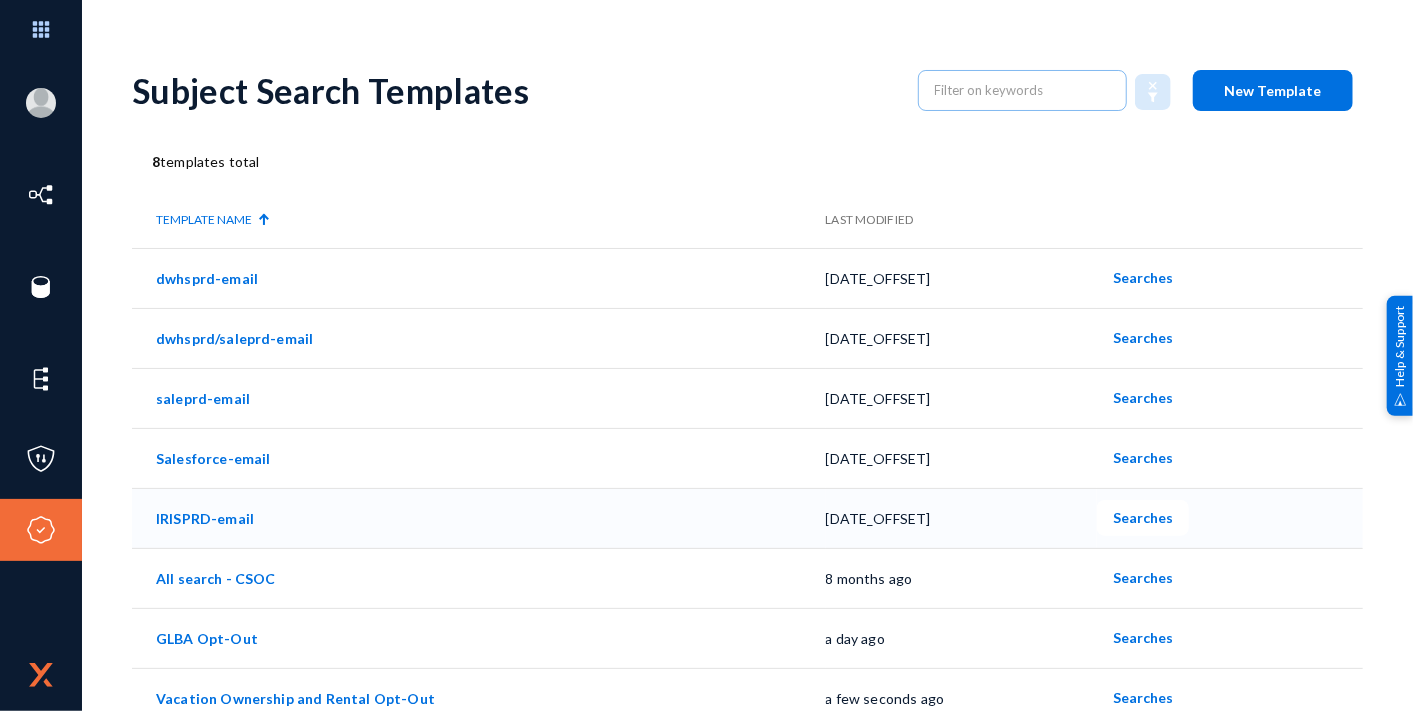 scroll, scrollTop: 17, scrollLeft: 0, axis: vertical 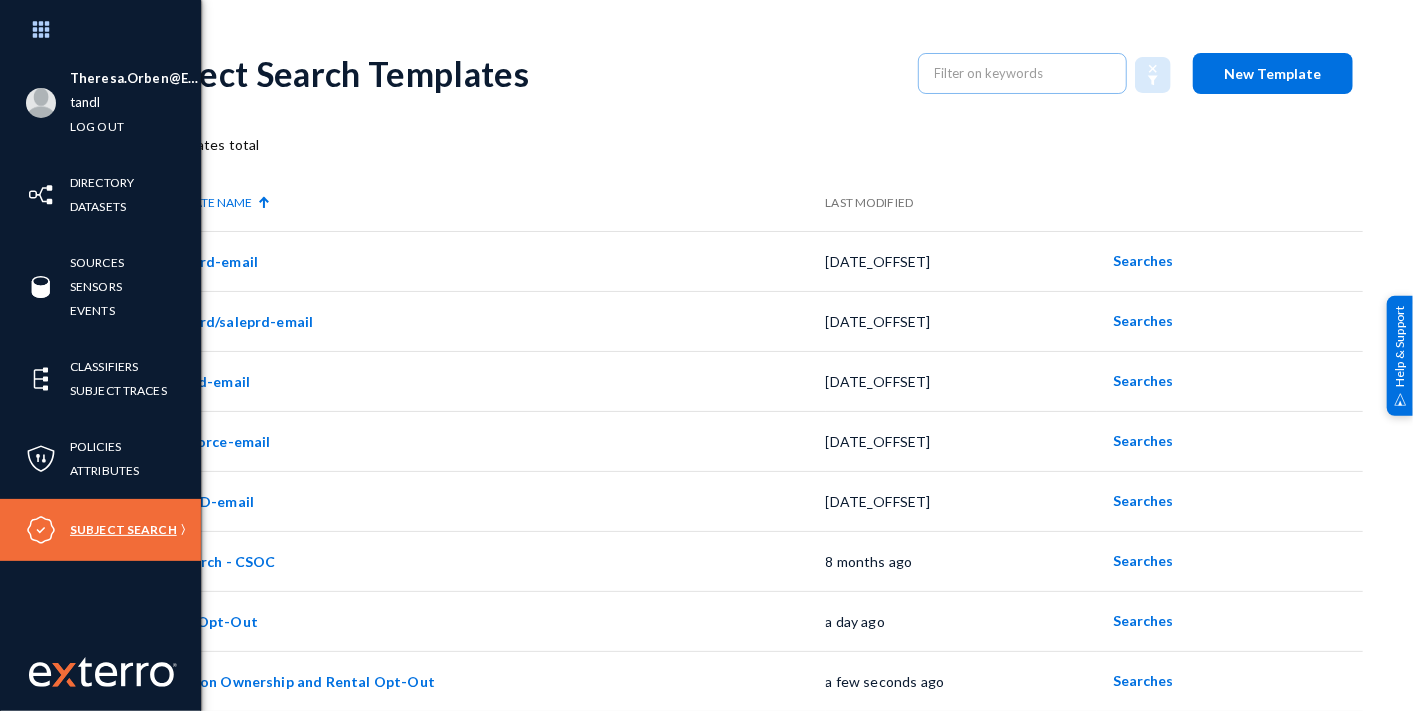 click on "Subject Search" at bounding box center (123, 529) 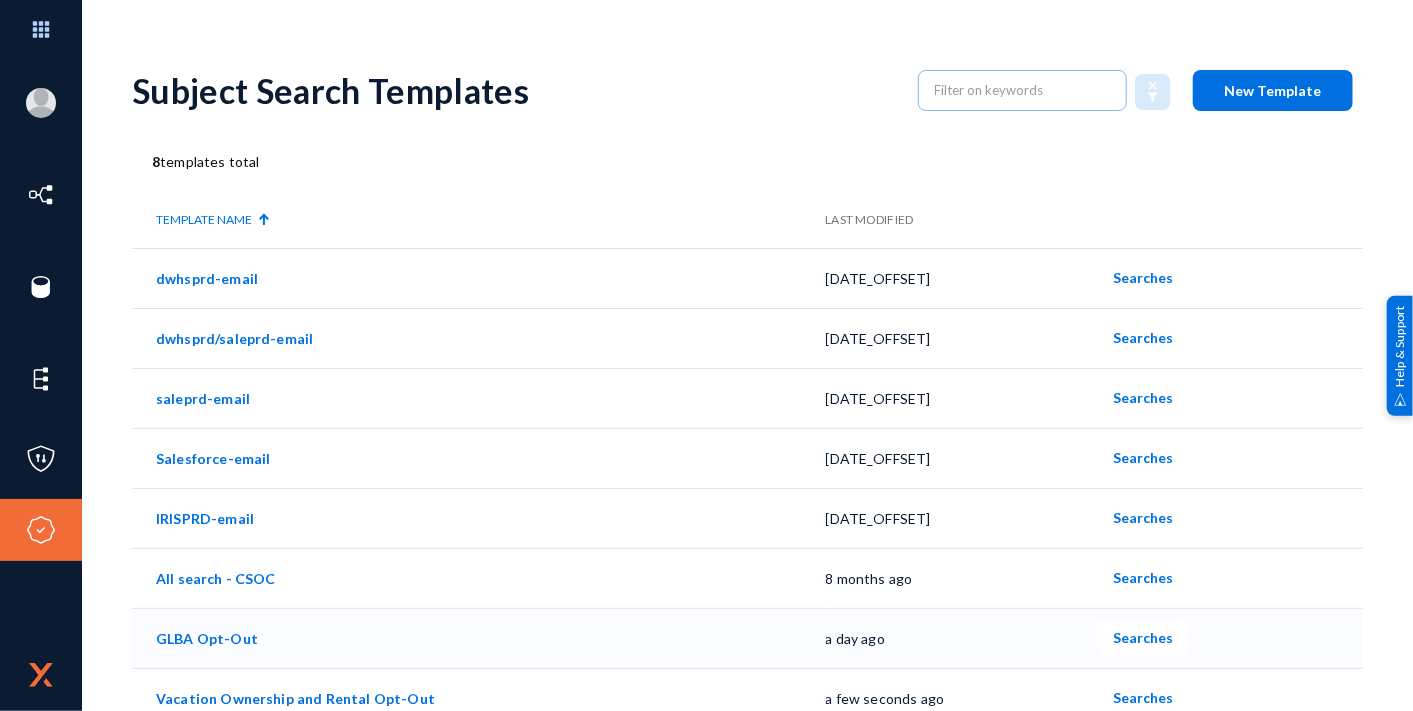 scroll, scrollTop: 17, scrollLeft: 0, axis: vertical 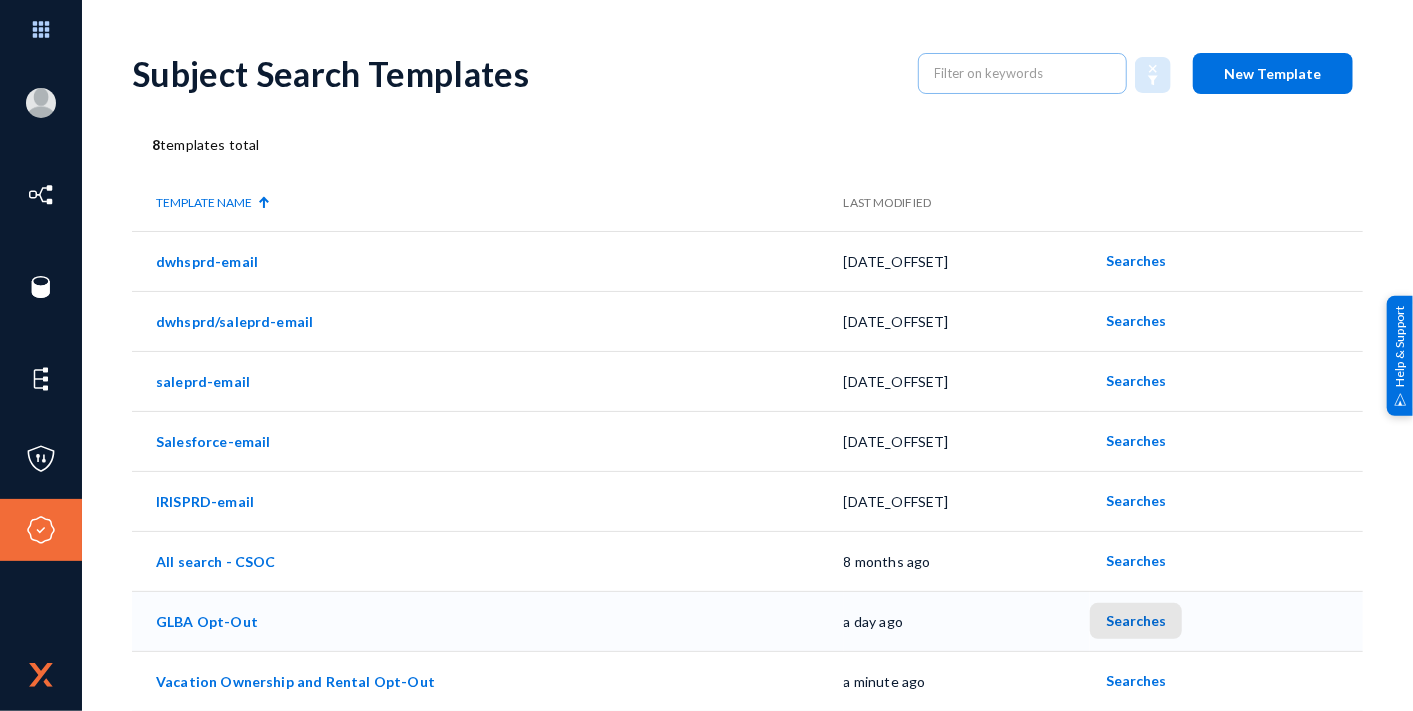 click on "Searches" 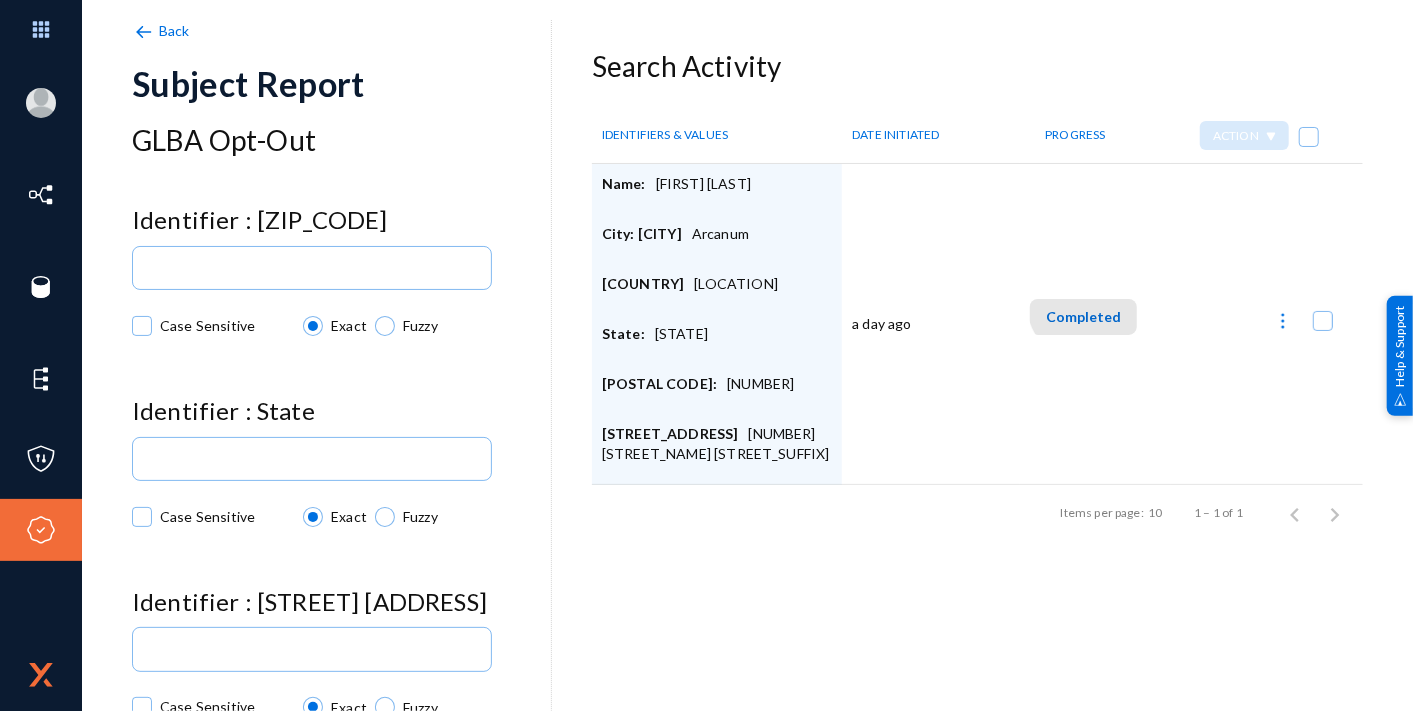 click on "Completed" 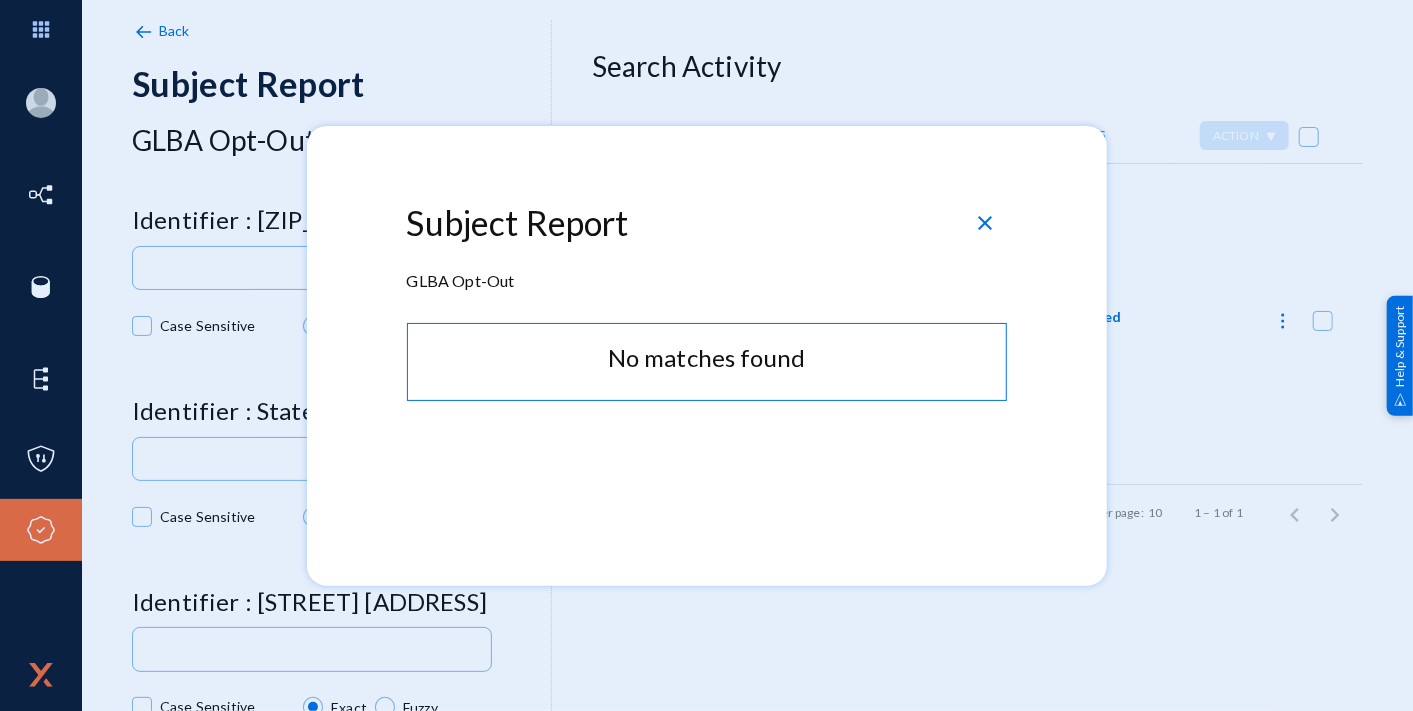 click on "close" at bounding box center (986, 223) 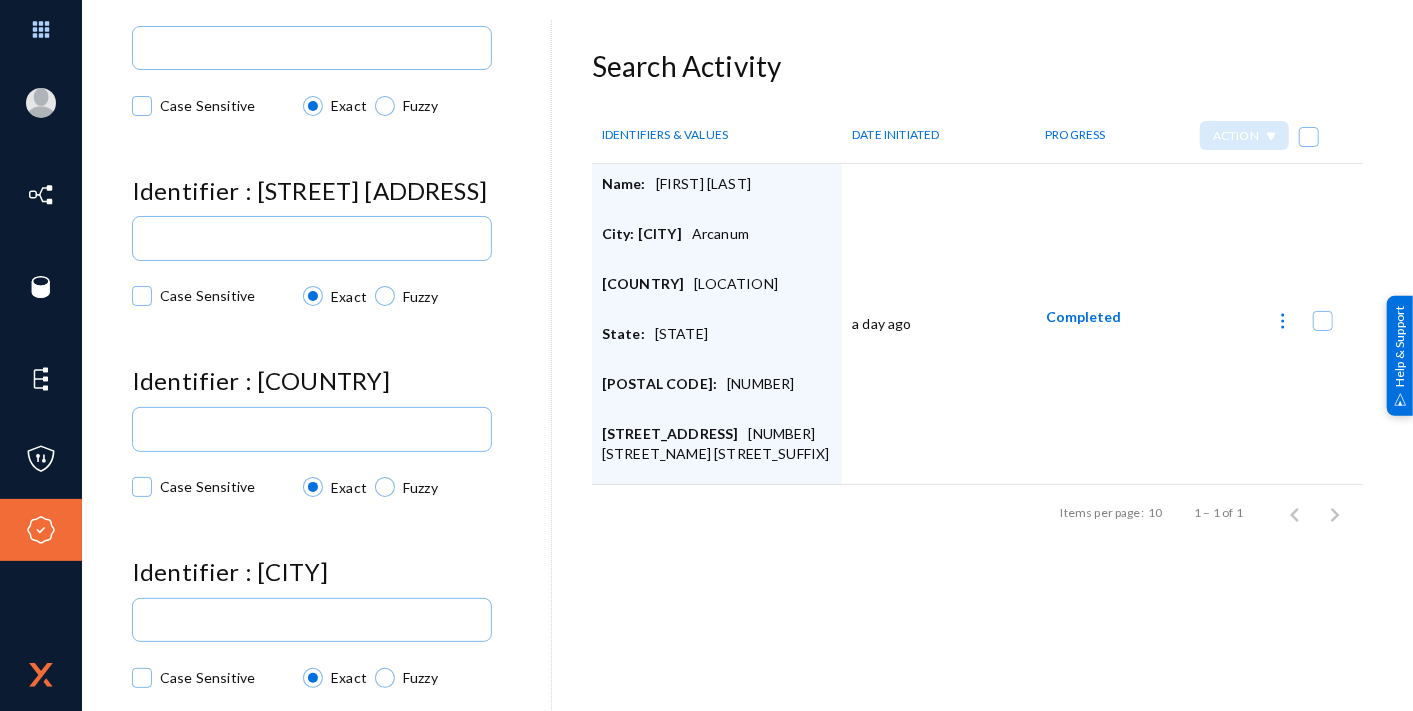 scroll, scrollTop: 398, scrollLeft: 0, axis: vertical 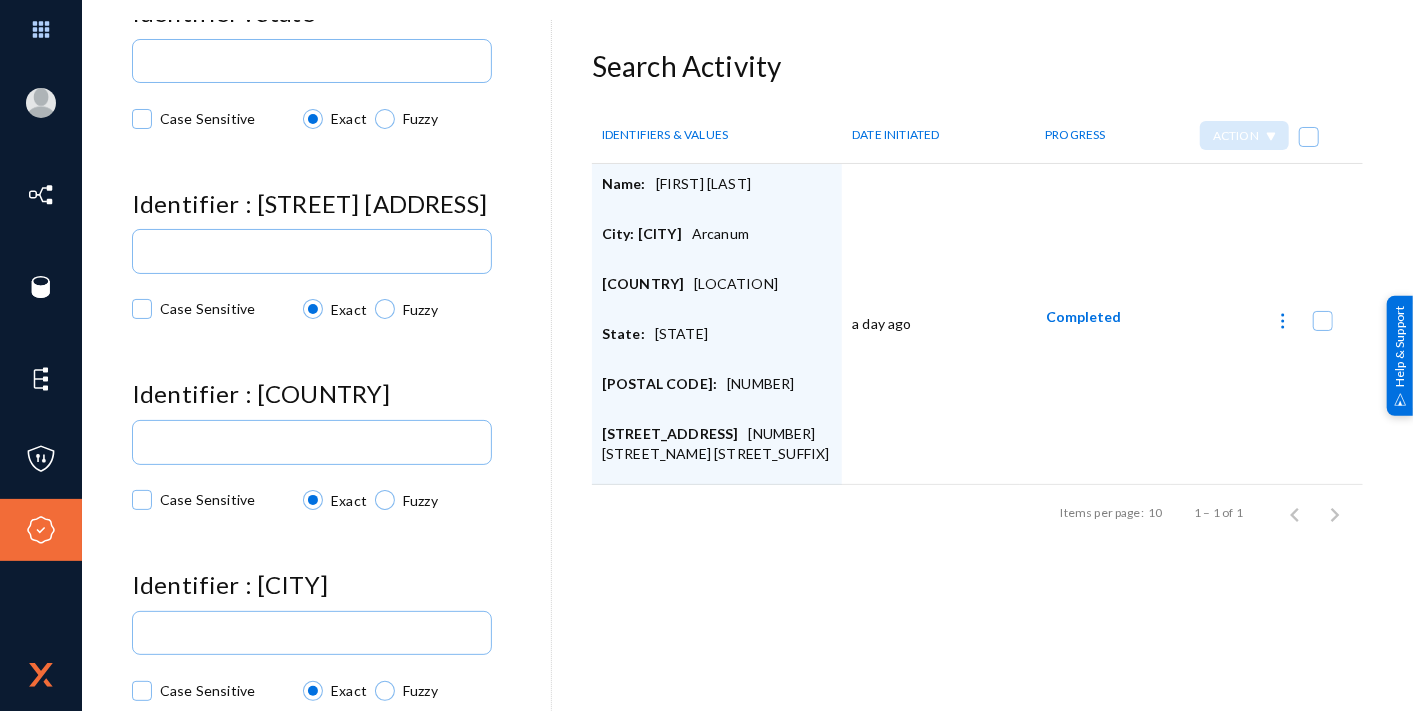 click 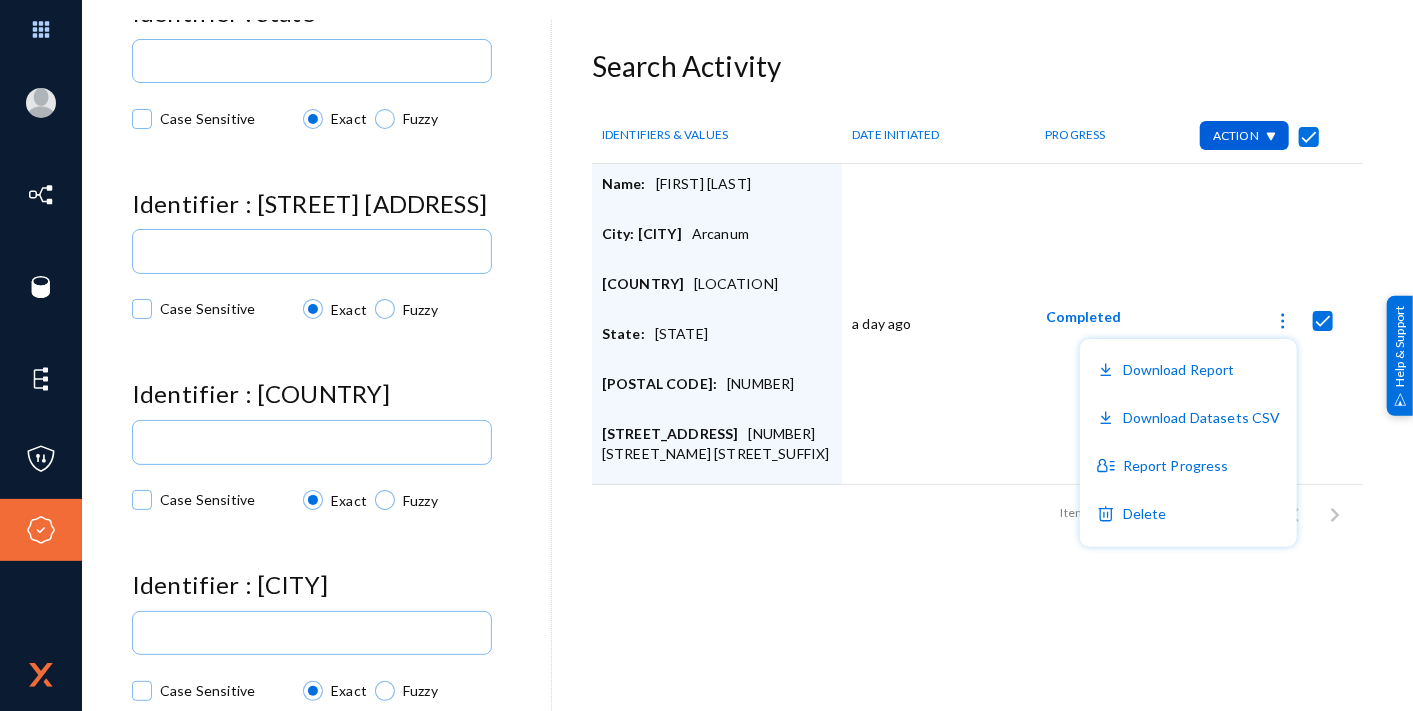 click at bounding box center (706, 355) 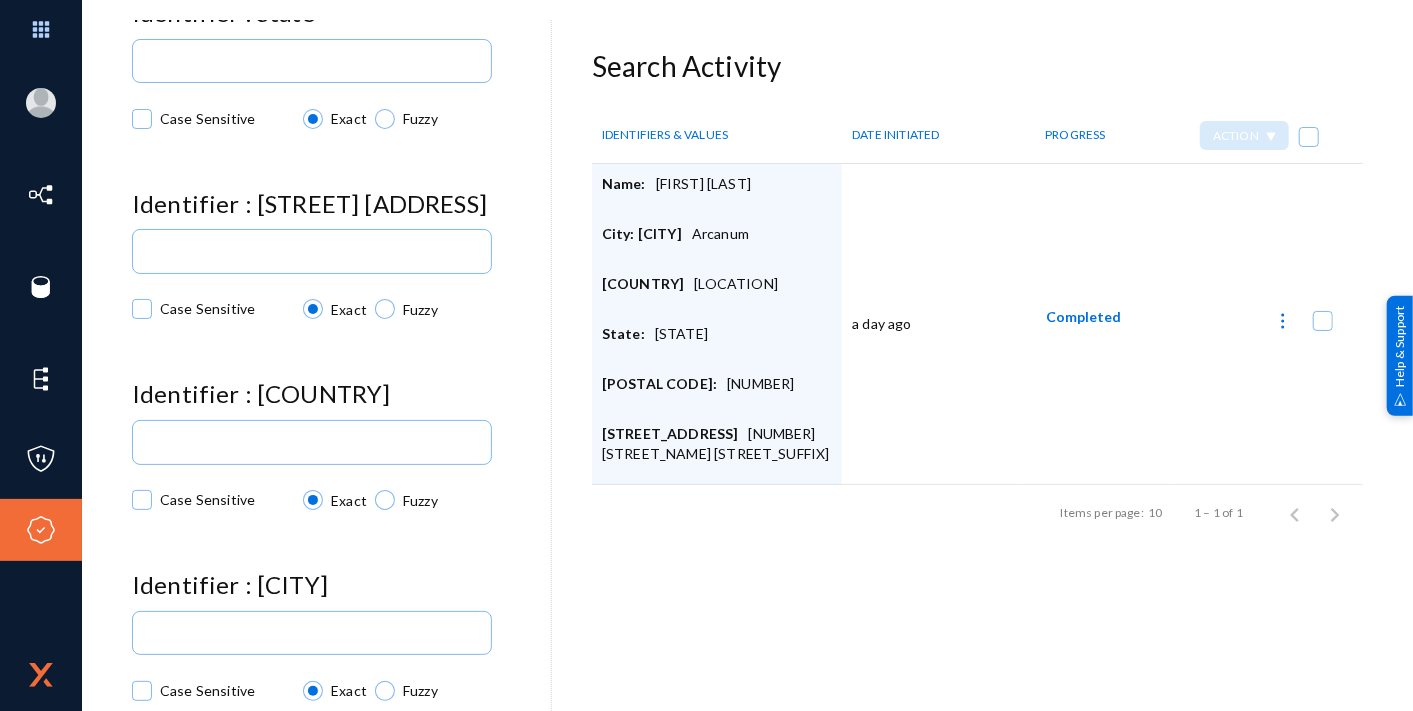 click on "Completed" 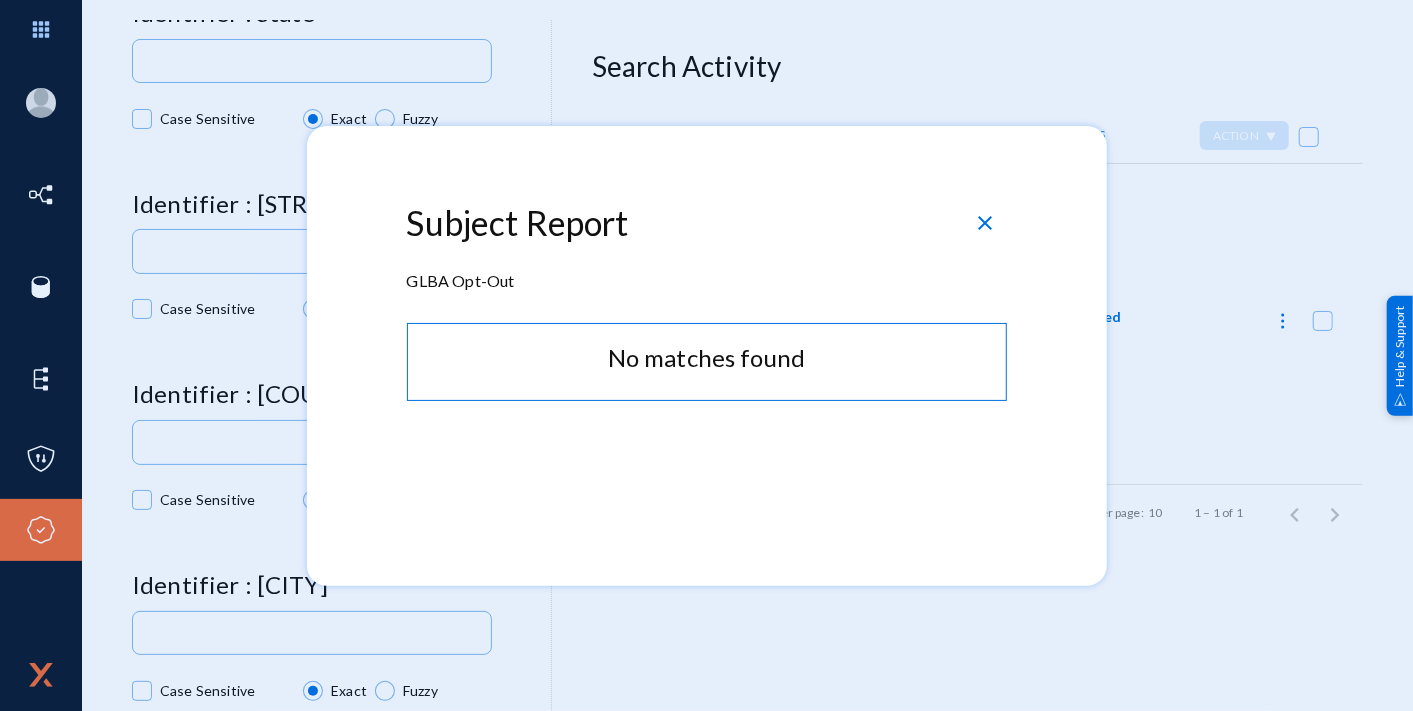 click on "close" at bounding box center [986, 223] 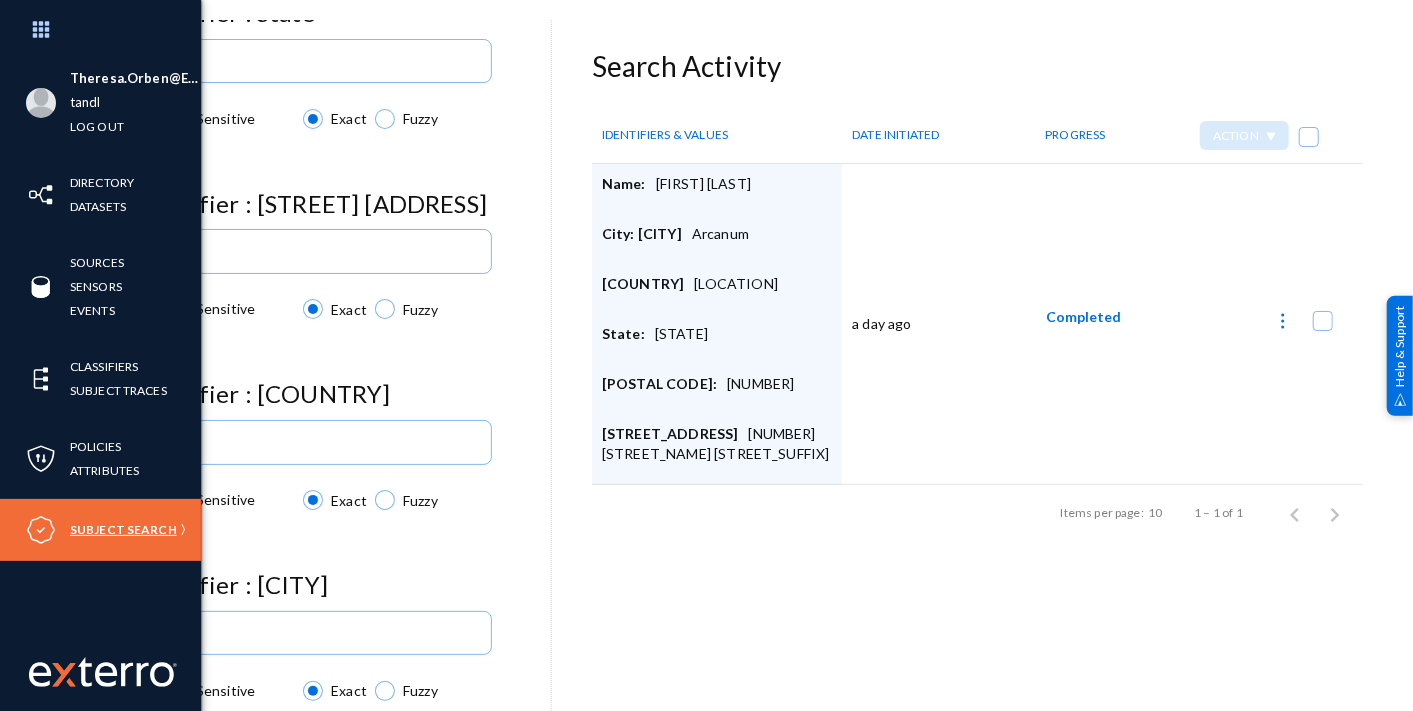 click on "Subject Search" at bounding box center (123, 529) 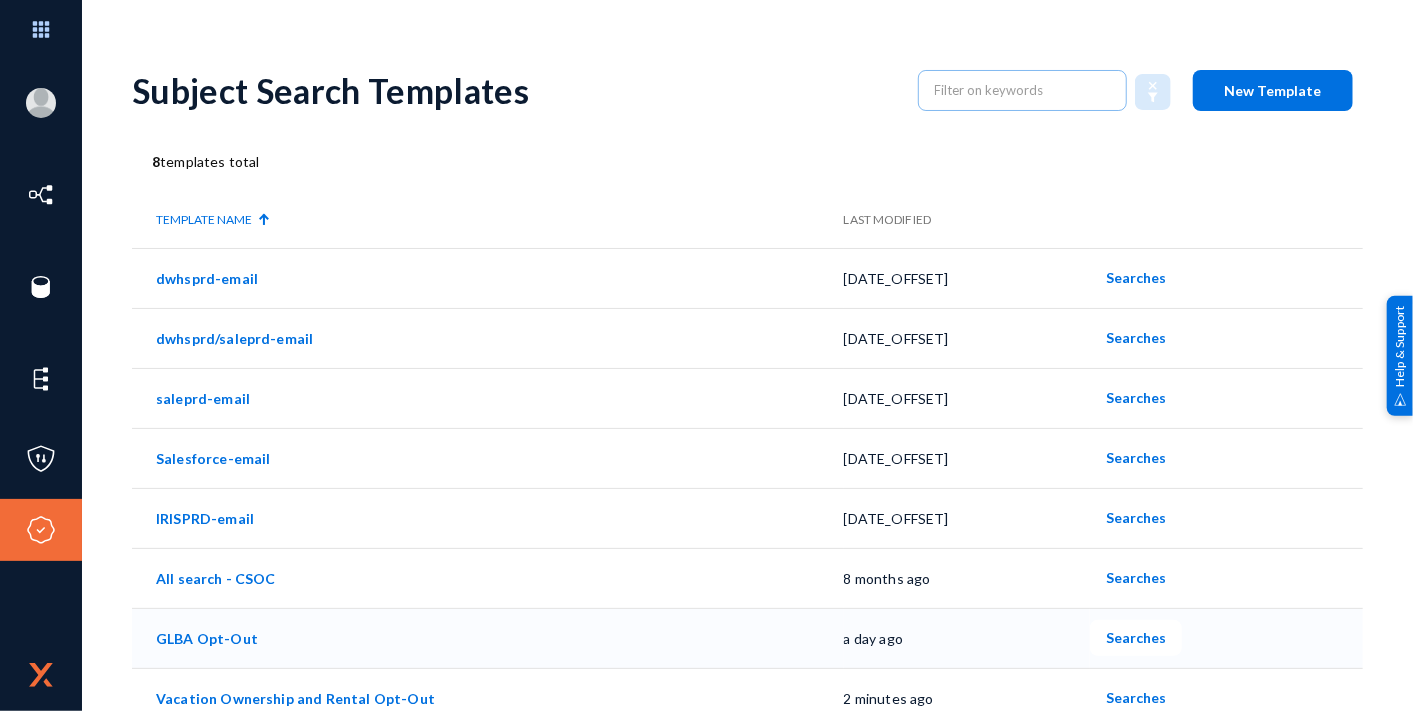 click on "Searches" 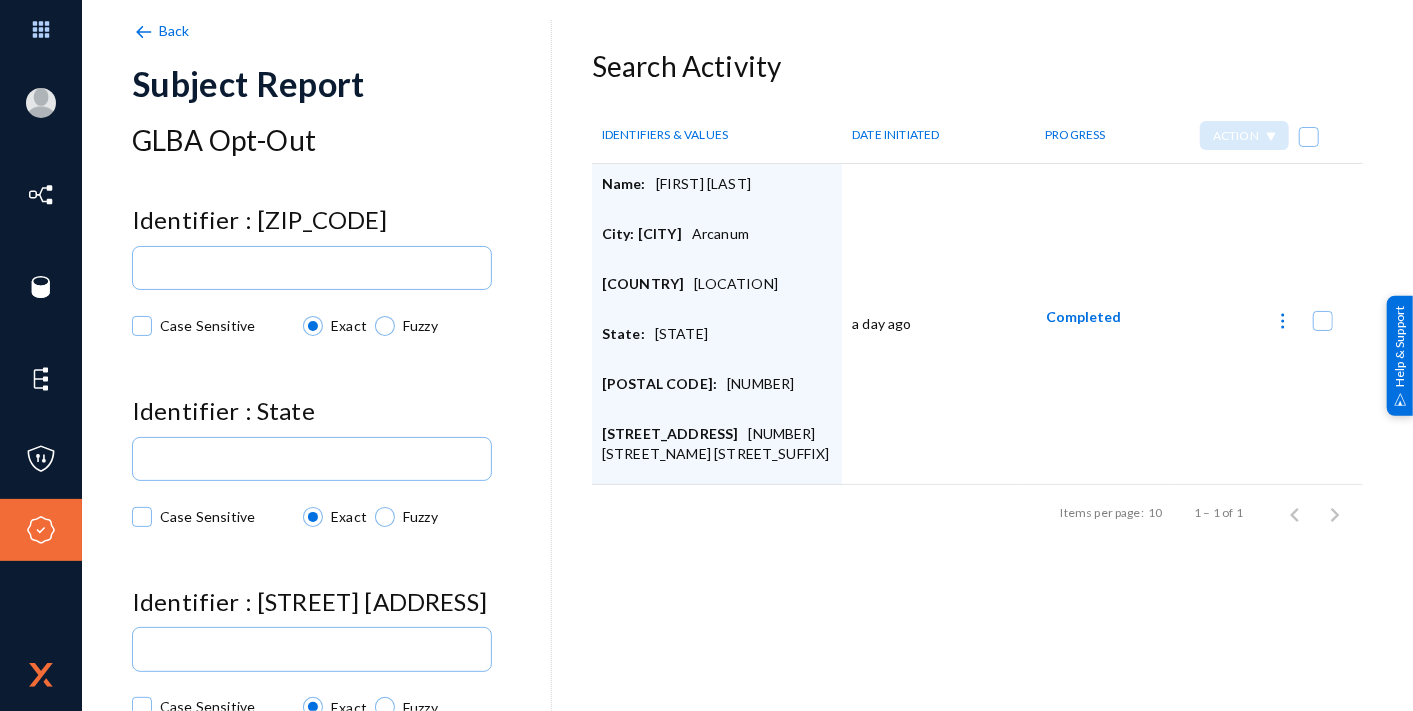 click 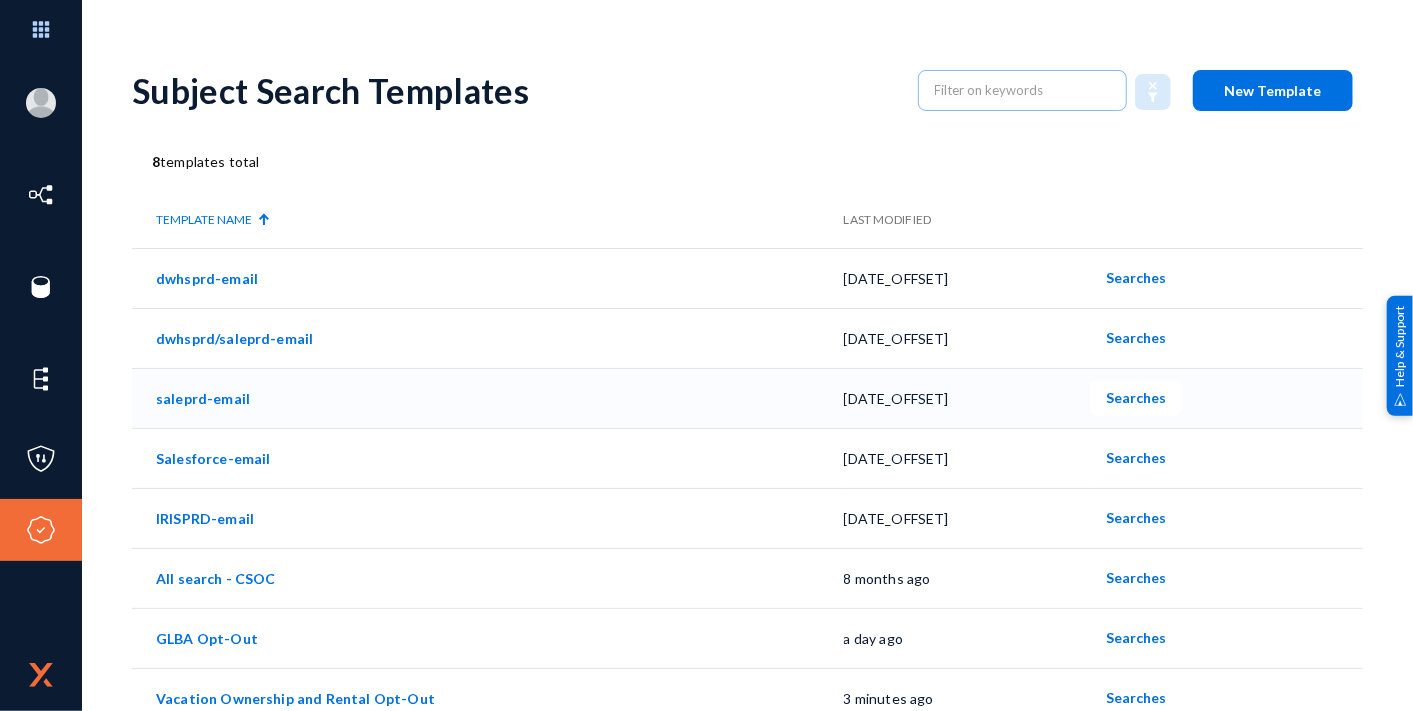 scroll, scrollTop: 17, scrollLeft: 0, axis: vertical 